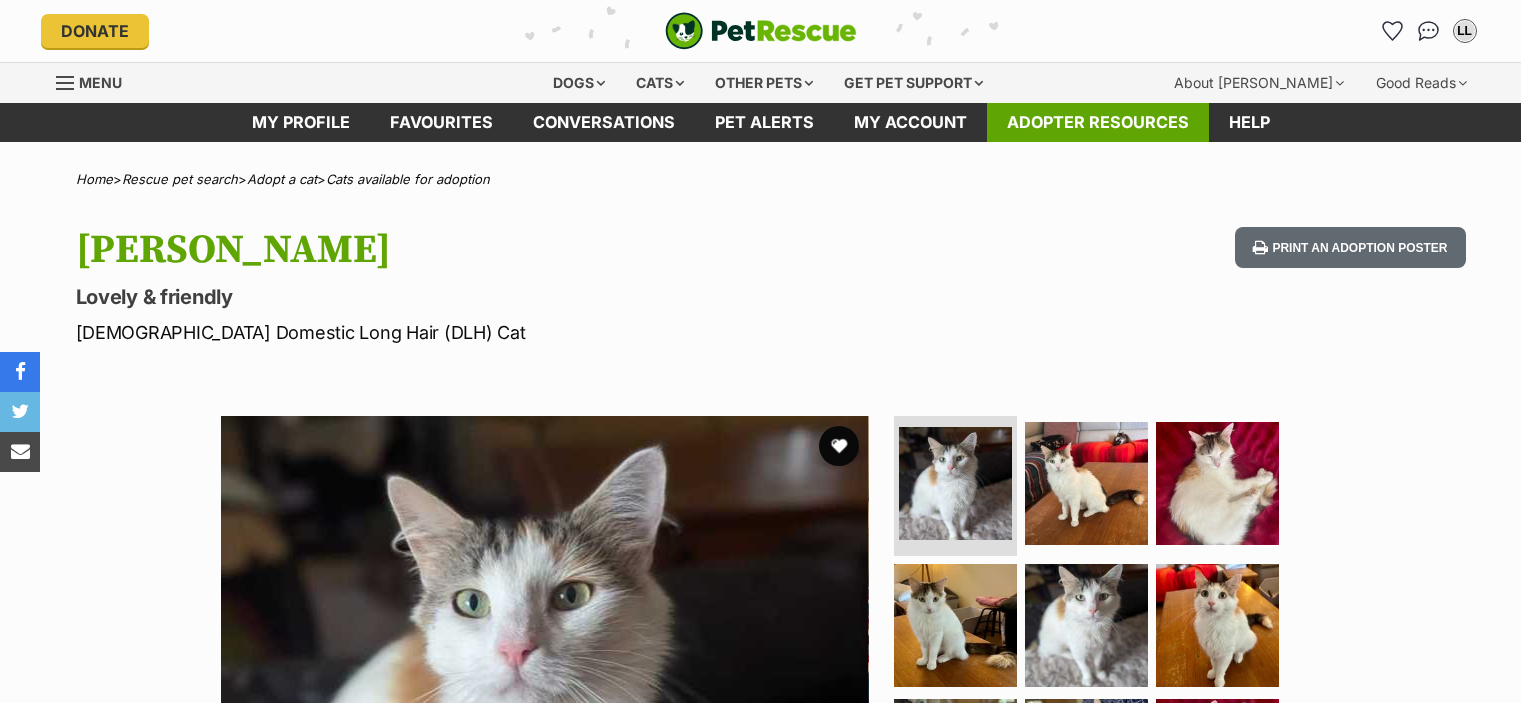 scroll, scrollTop: 0, scrollLeft: 0, axis: both 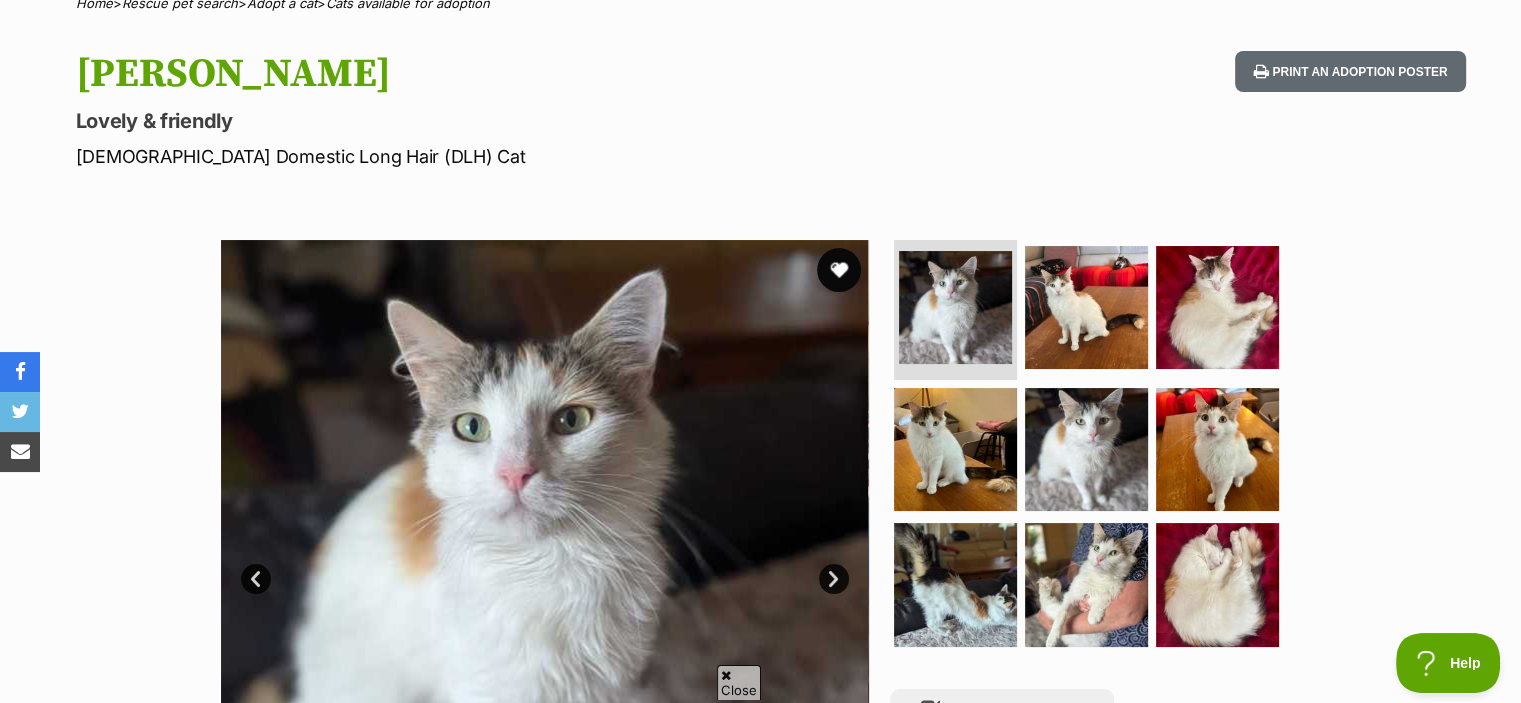 click at bounding box center [839, 270] 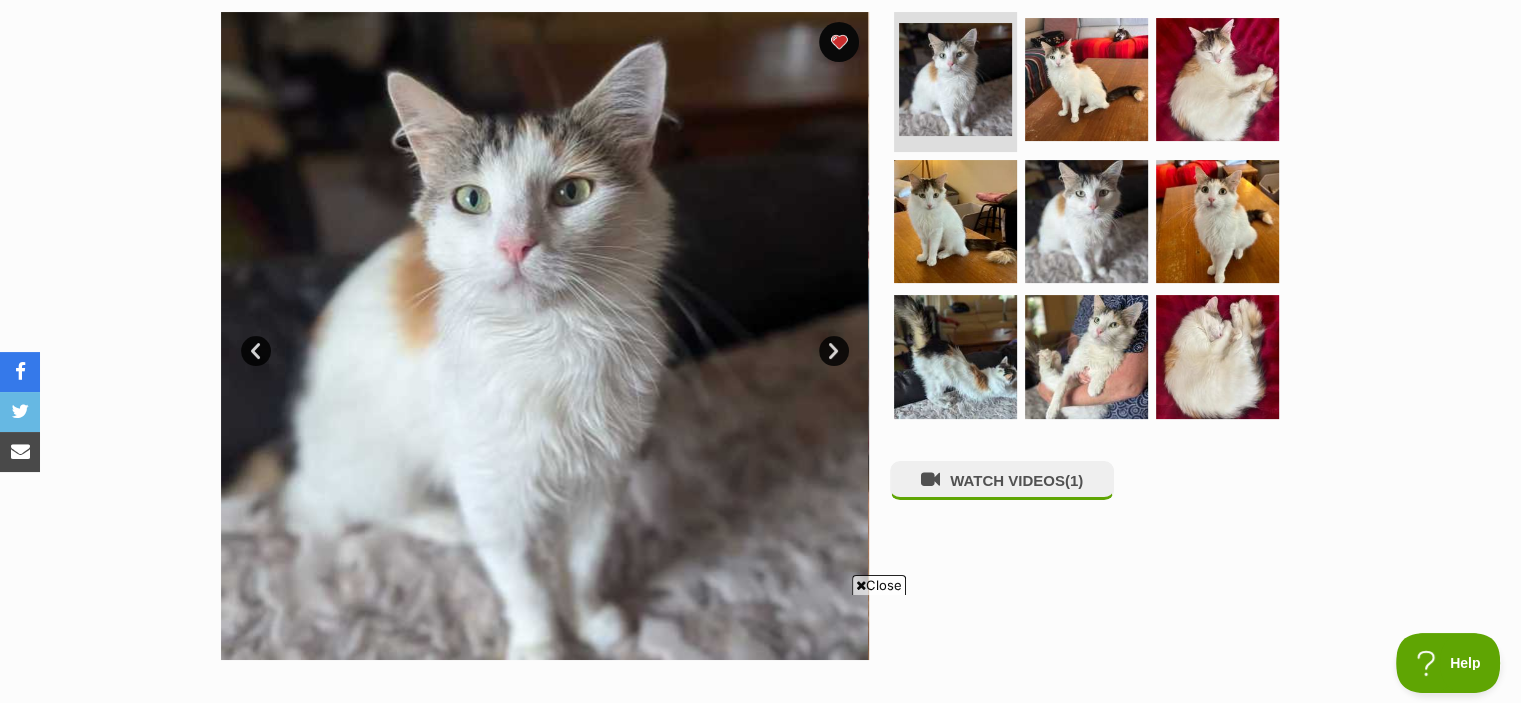 scroll, scrollTop: 414, scrollLeft: 0, axis: vertical 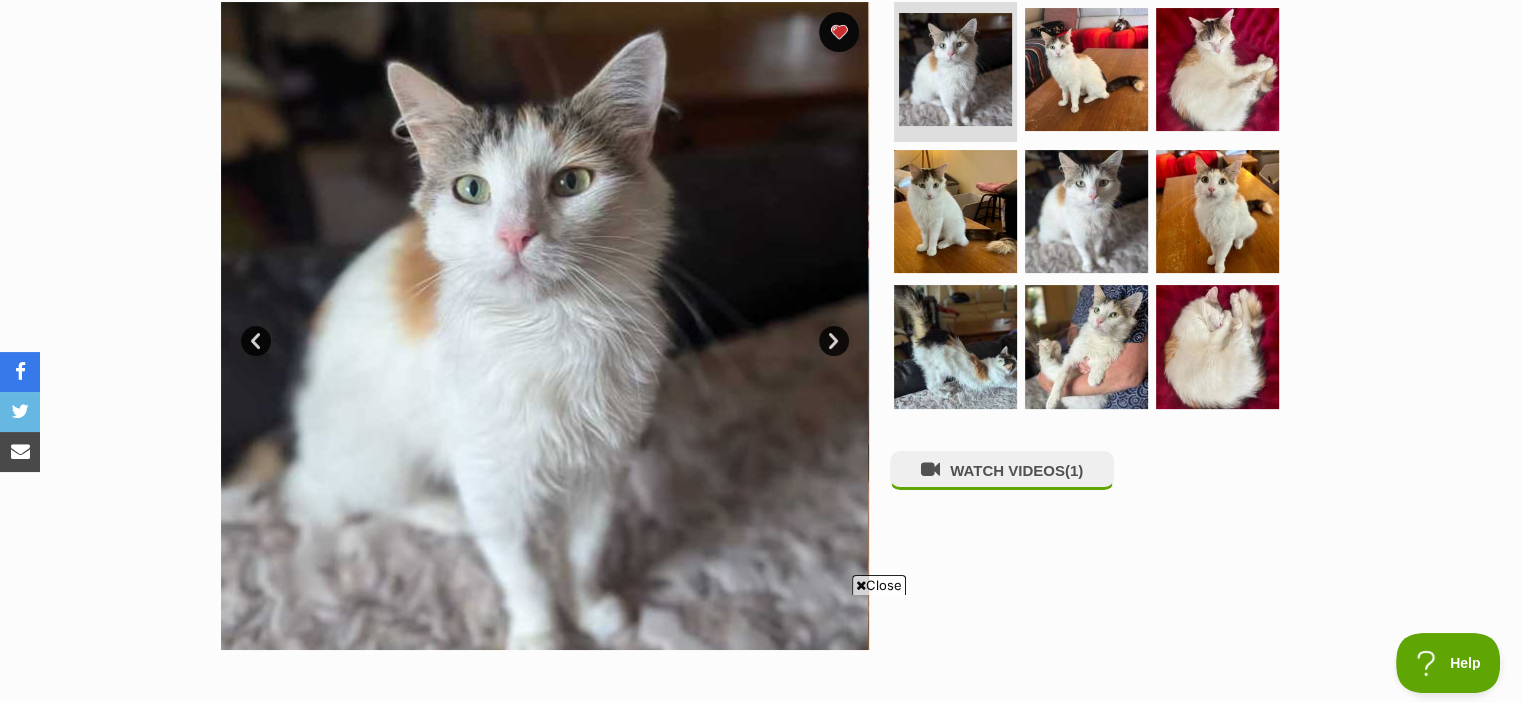 click on "Next" at bounding box center [834, 341] 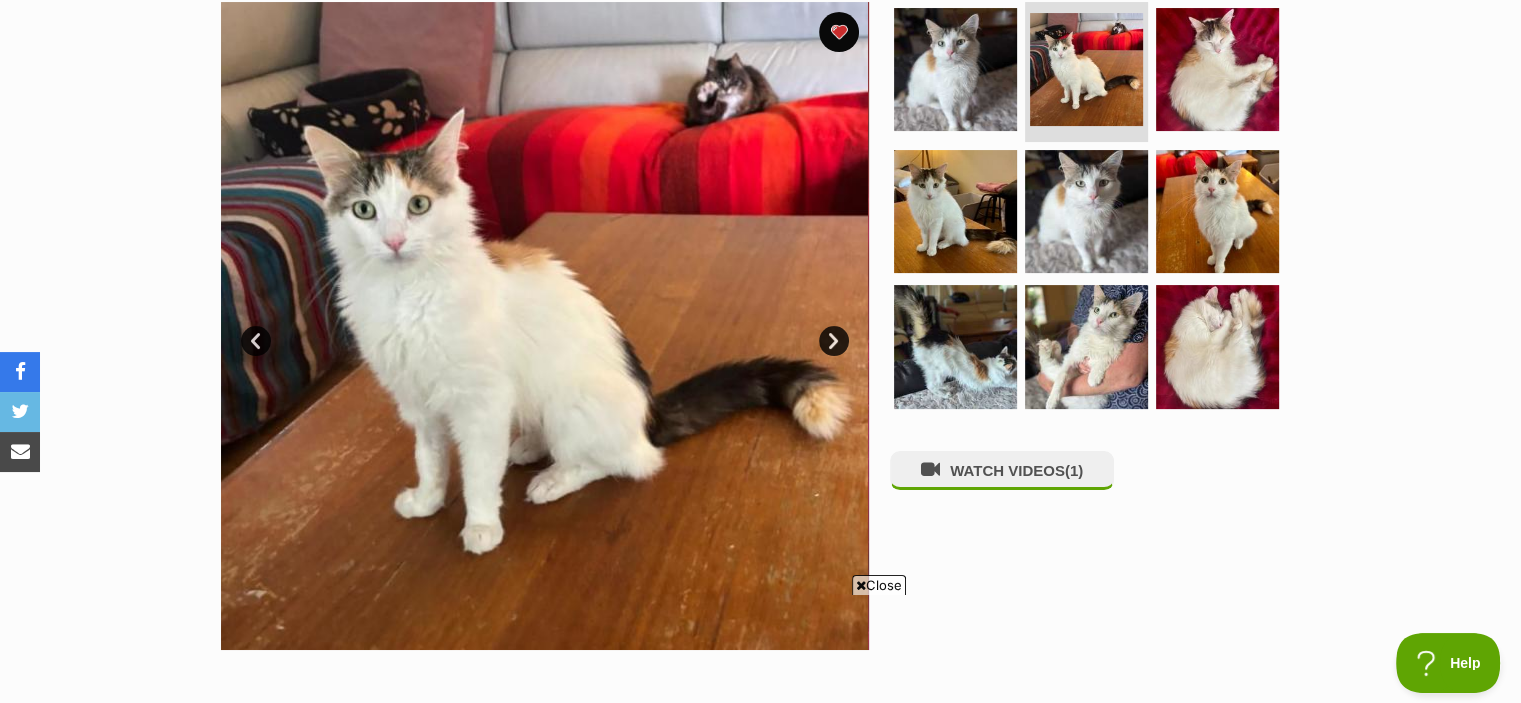 click on "Next" at bounding box center (834, 341) 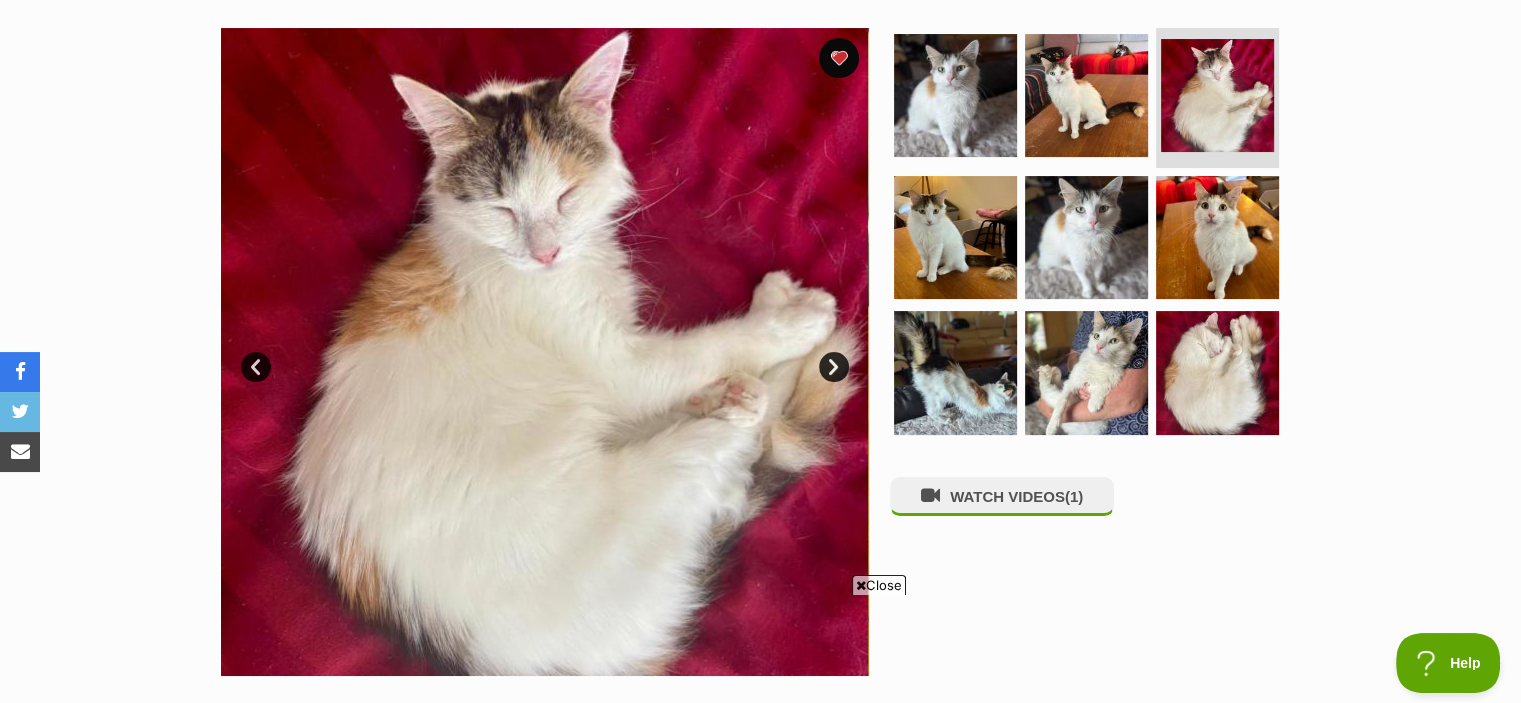 scroll, scrollTop: 390, scrollLeft: 0, axis: vertical 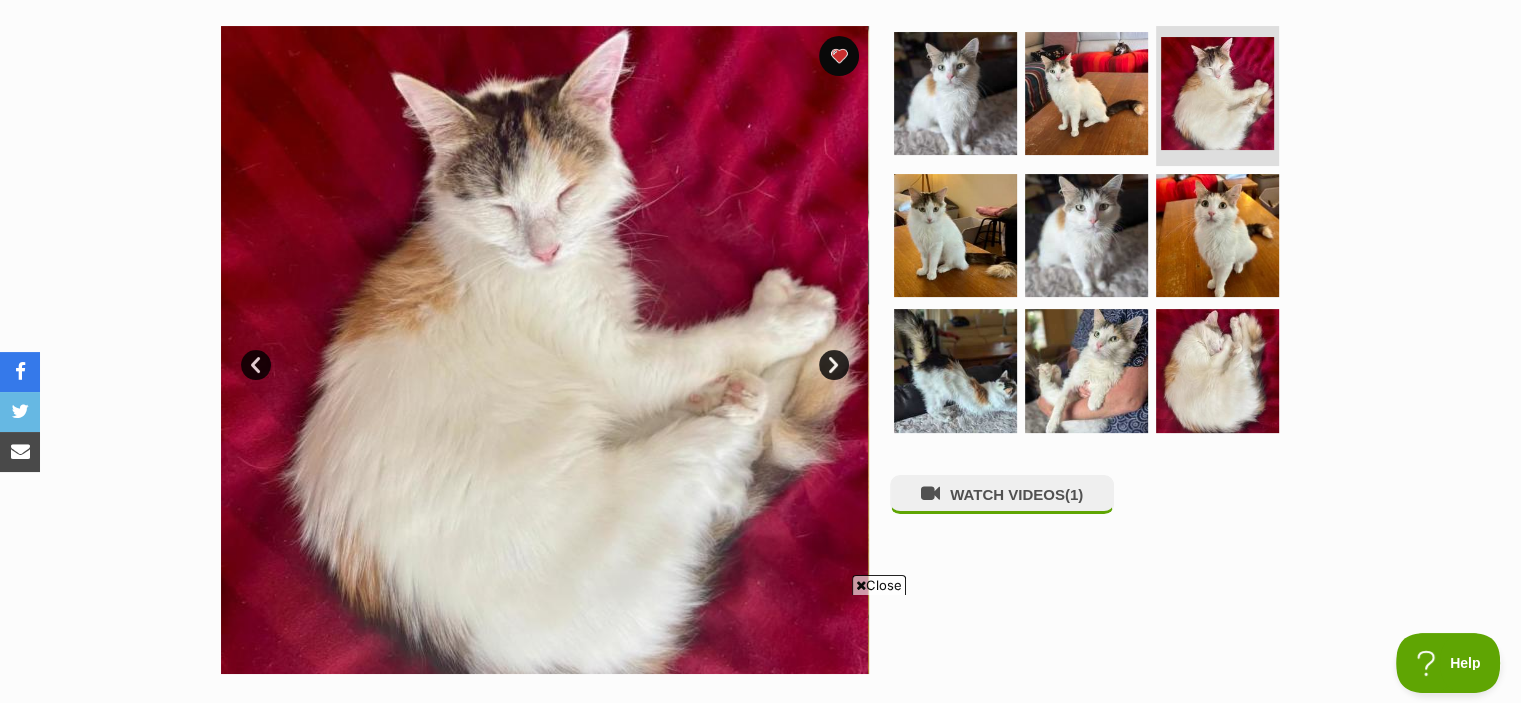 click on "Next" at bounding box center [834, 365] 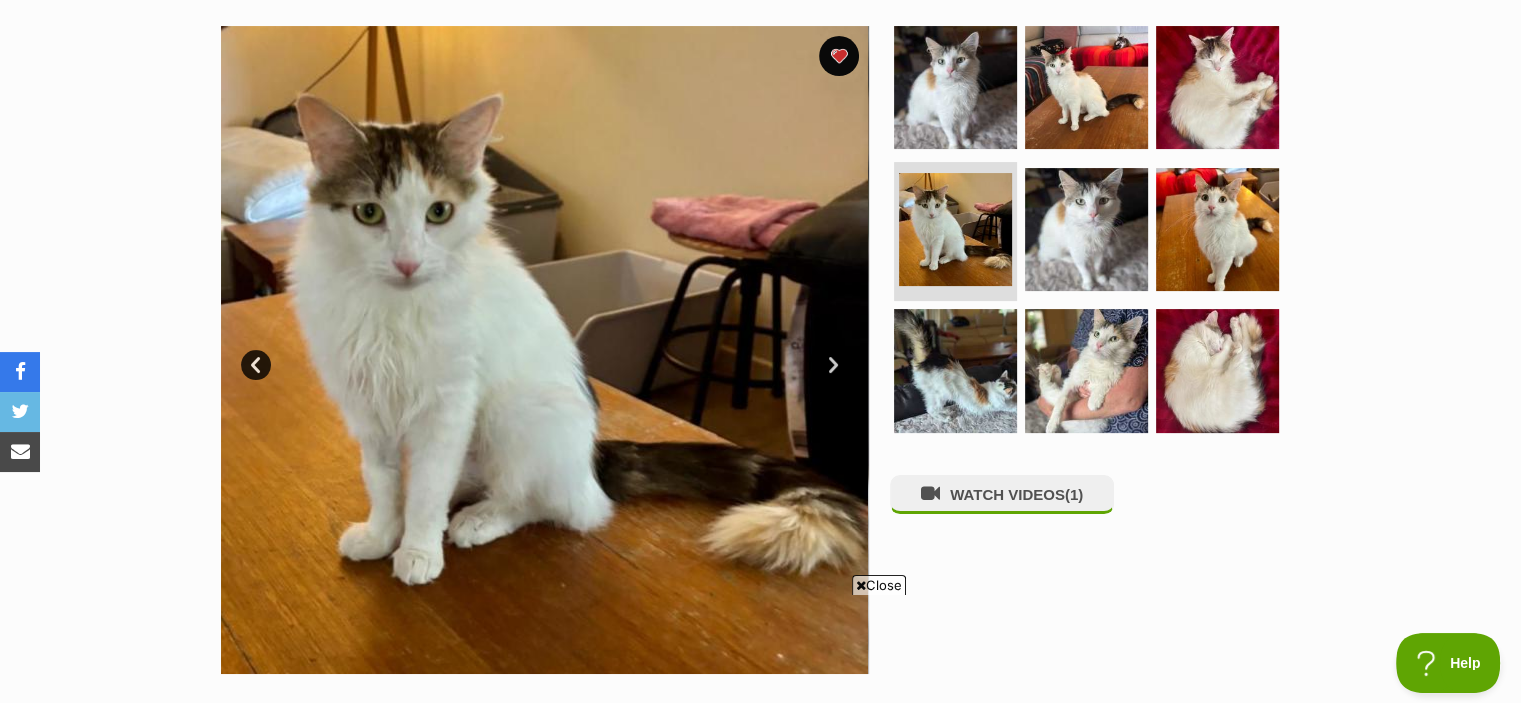 click at bounding box center (544, 350) 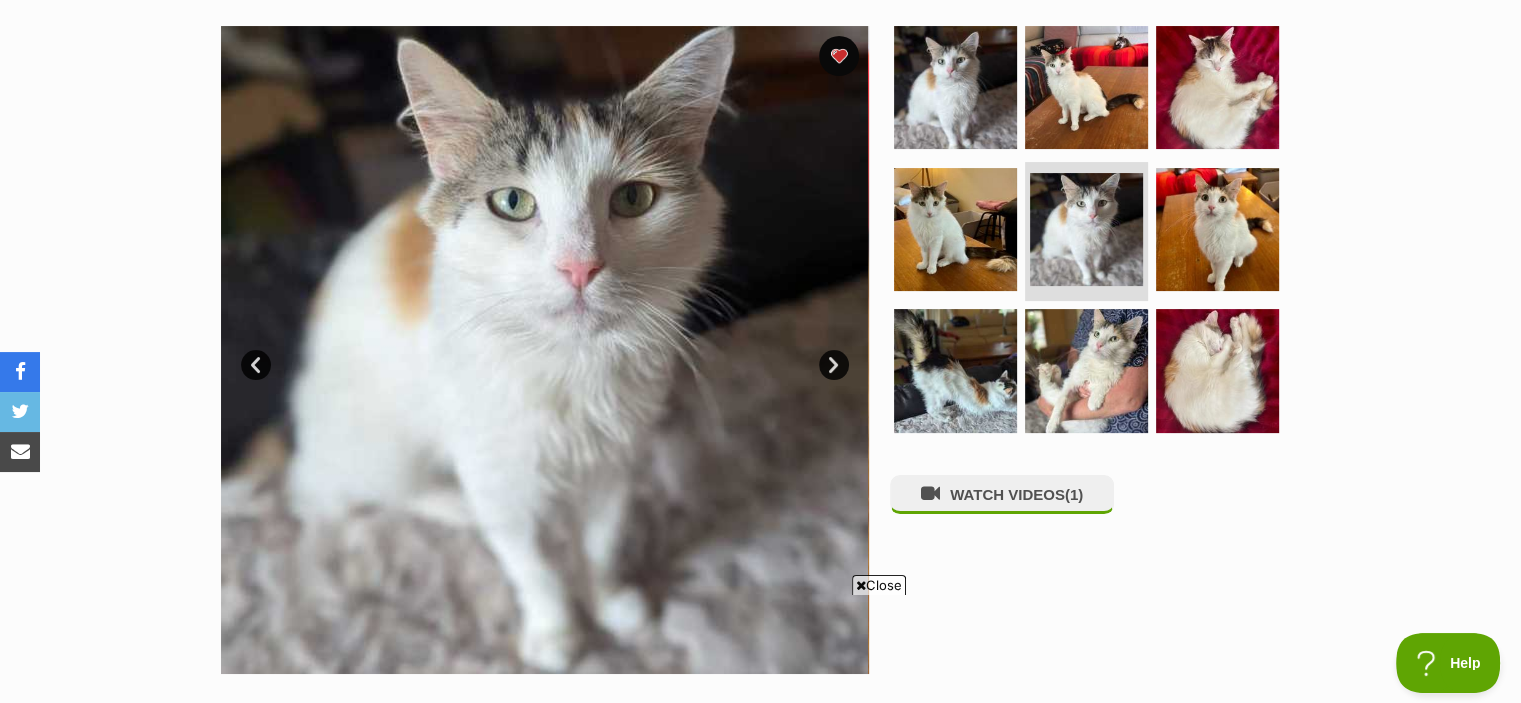 click on "Next" at bounding box center (834, 365) 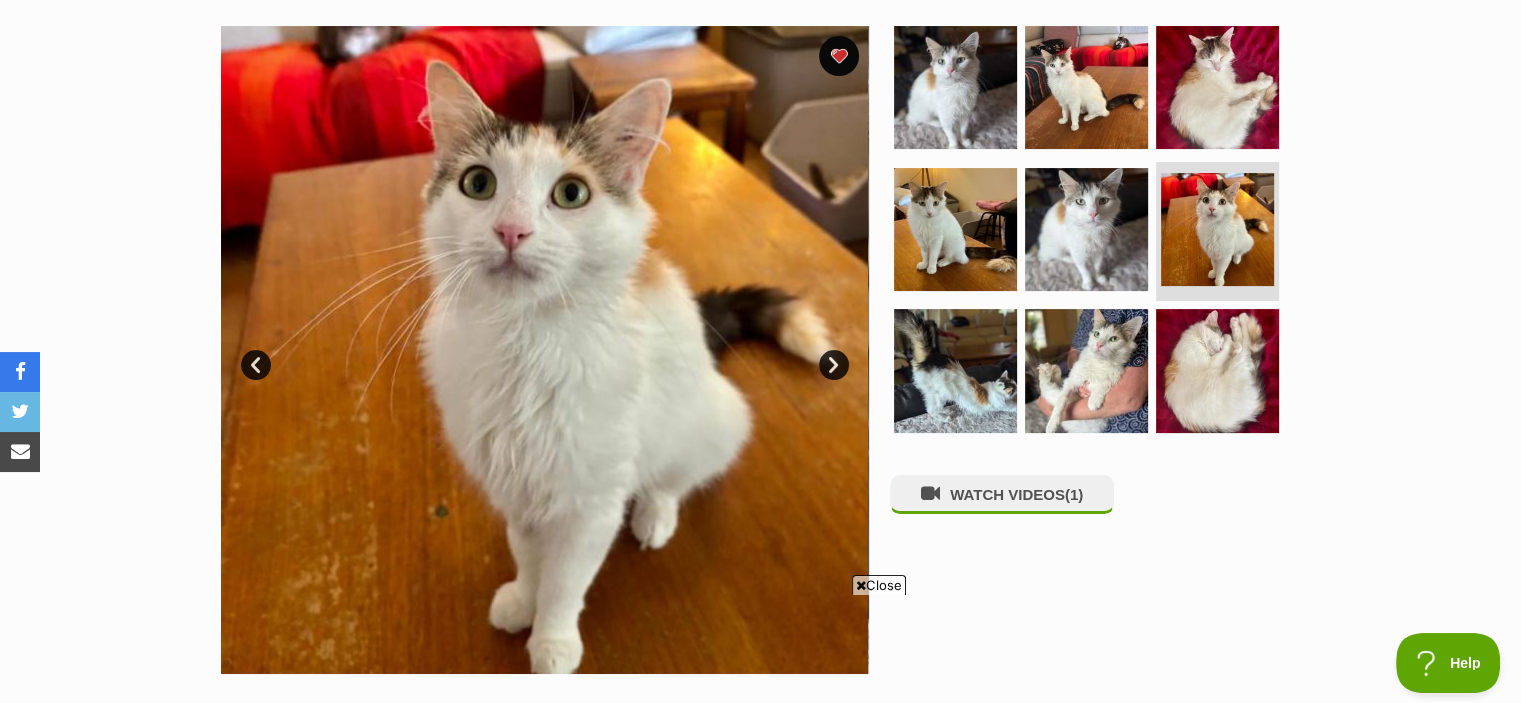 click on "Next" at bounding box center (834, 365) 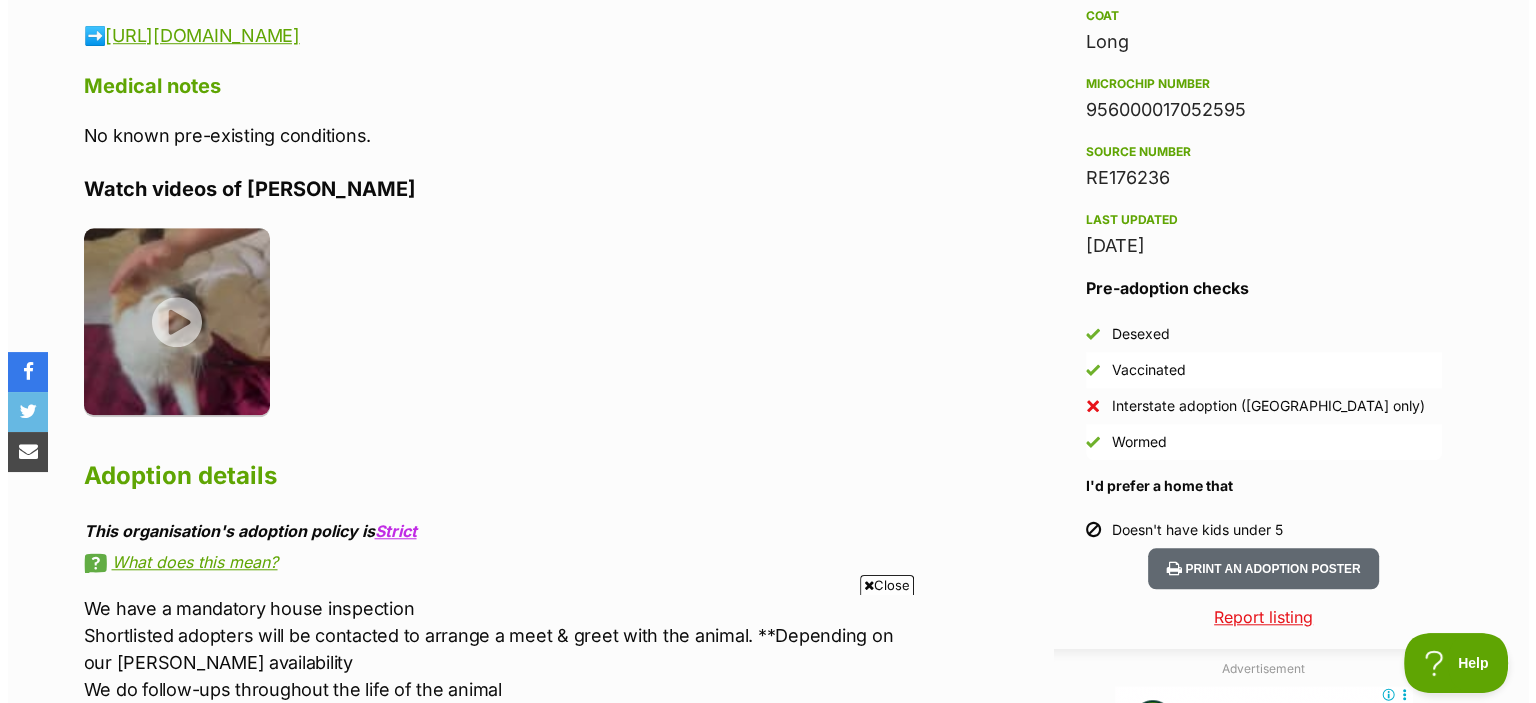 scroll, scrollTop: 1650, scrollLeft: 0, axis: vertical 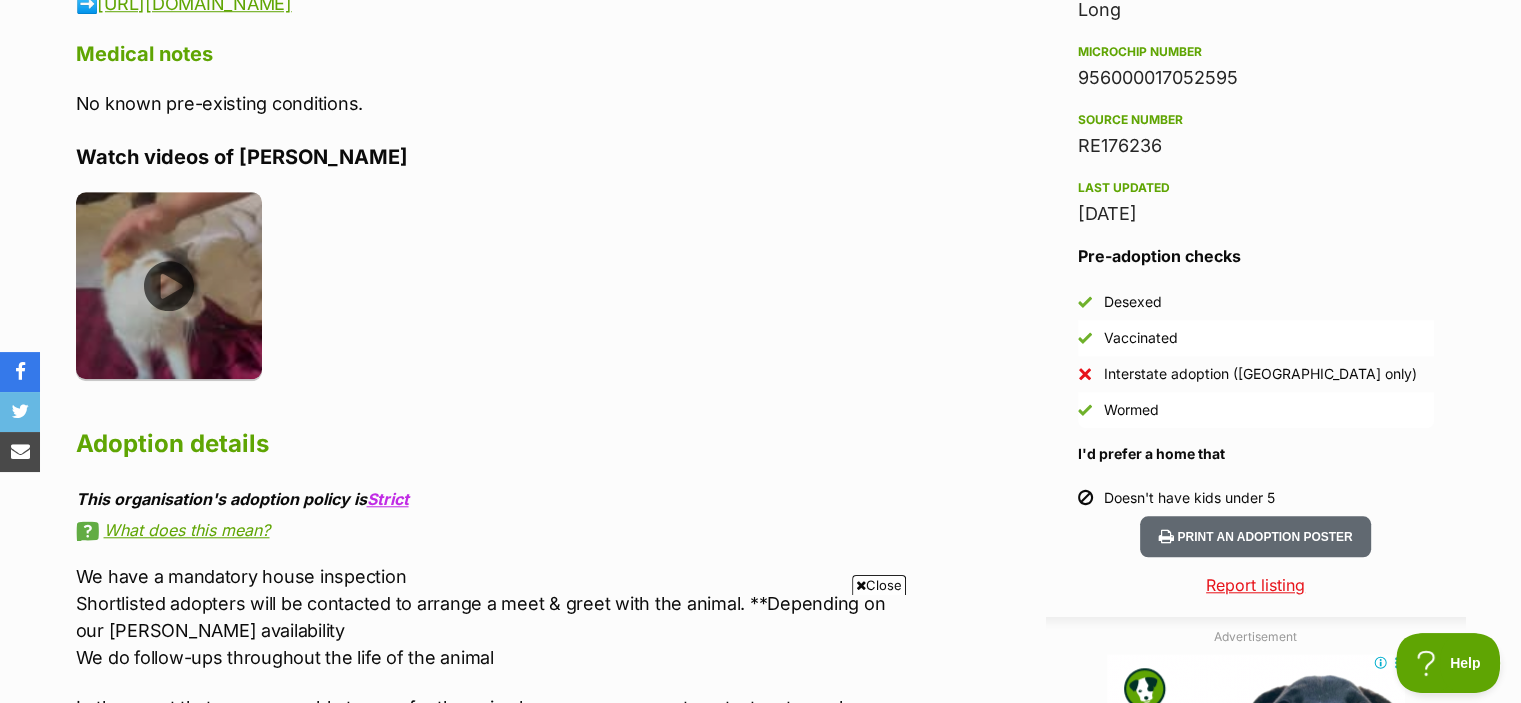 click at bounding box center (169, 285) 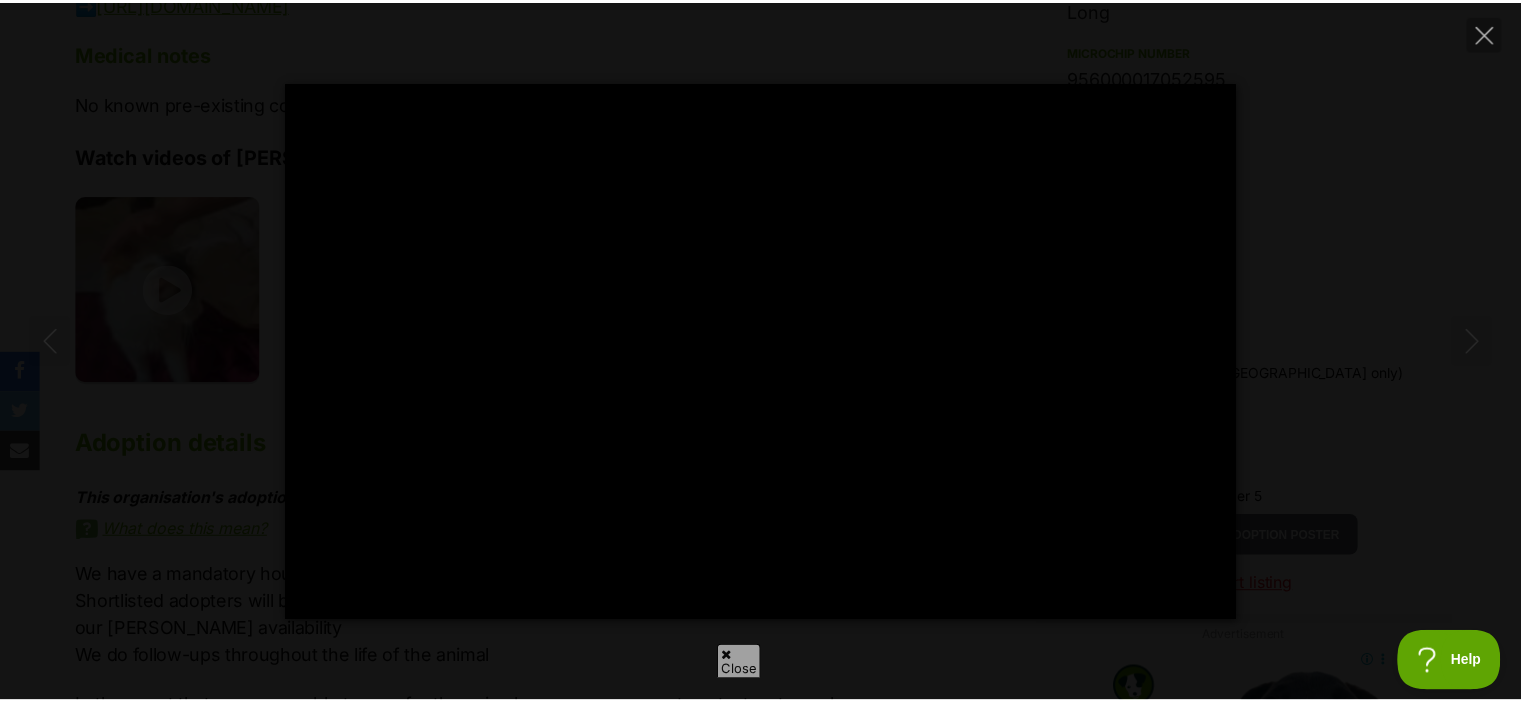 scroll, scrollTop: 0, scrollLeft: 0, axis: both 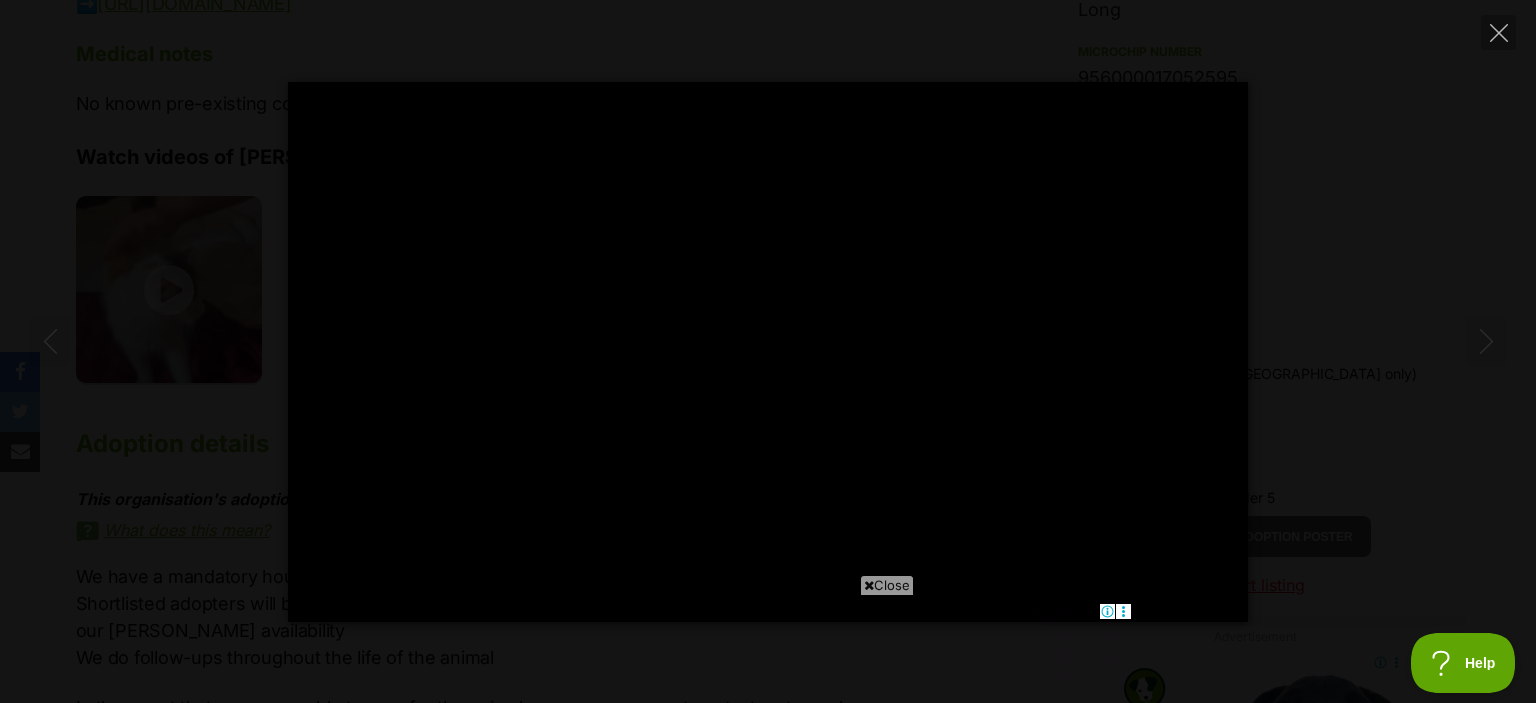 type on "100" 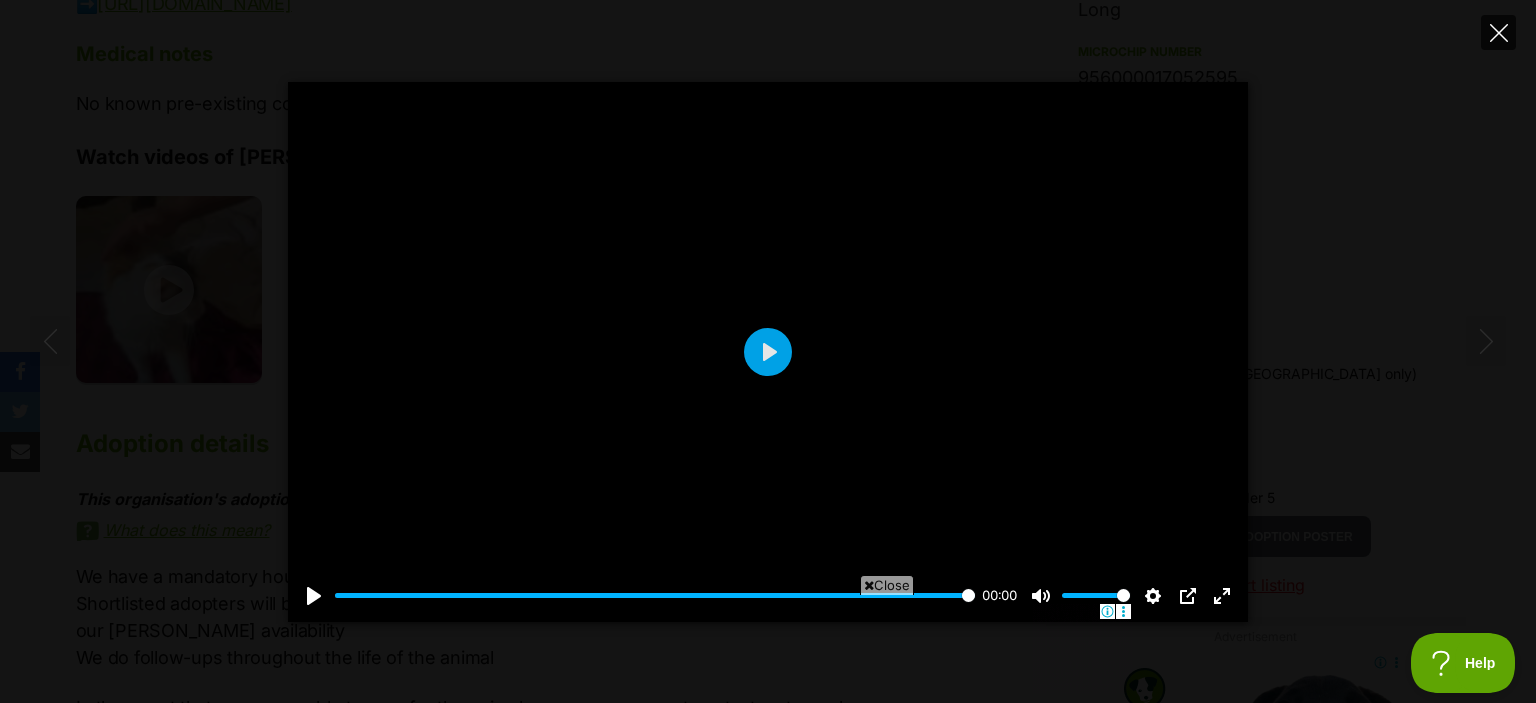 click 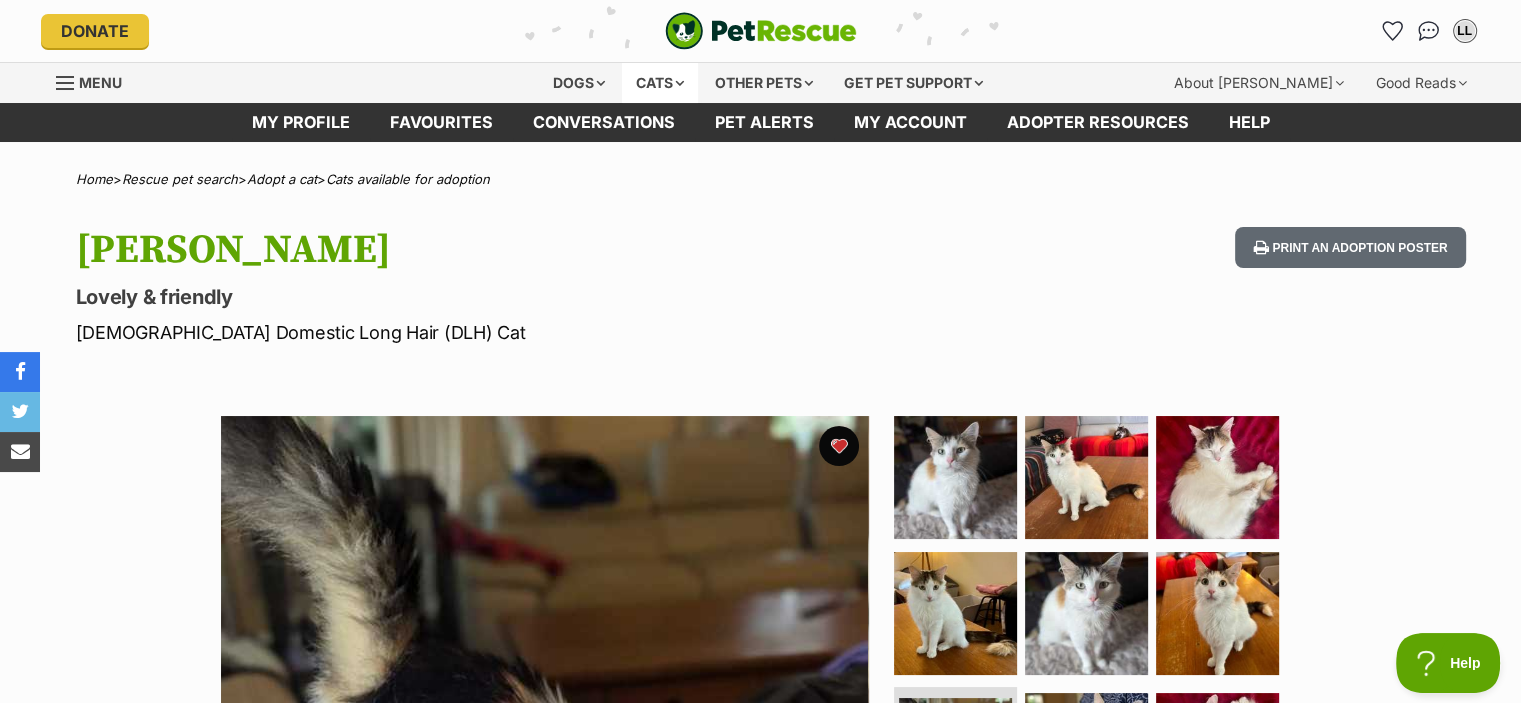 scroll, scrollTop: 0, scrollLeft: 0, axis: both 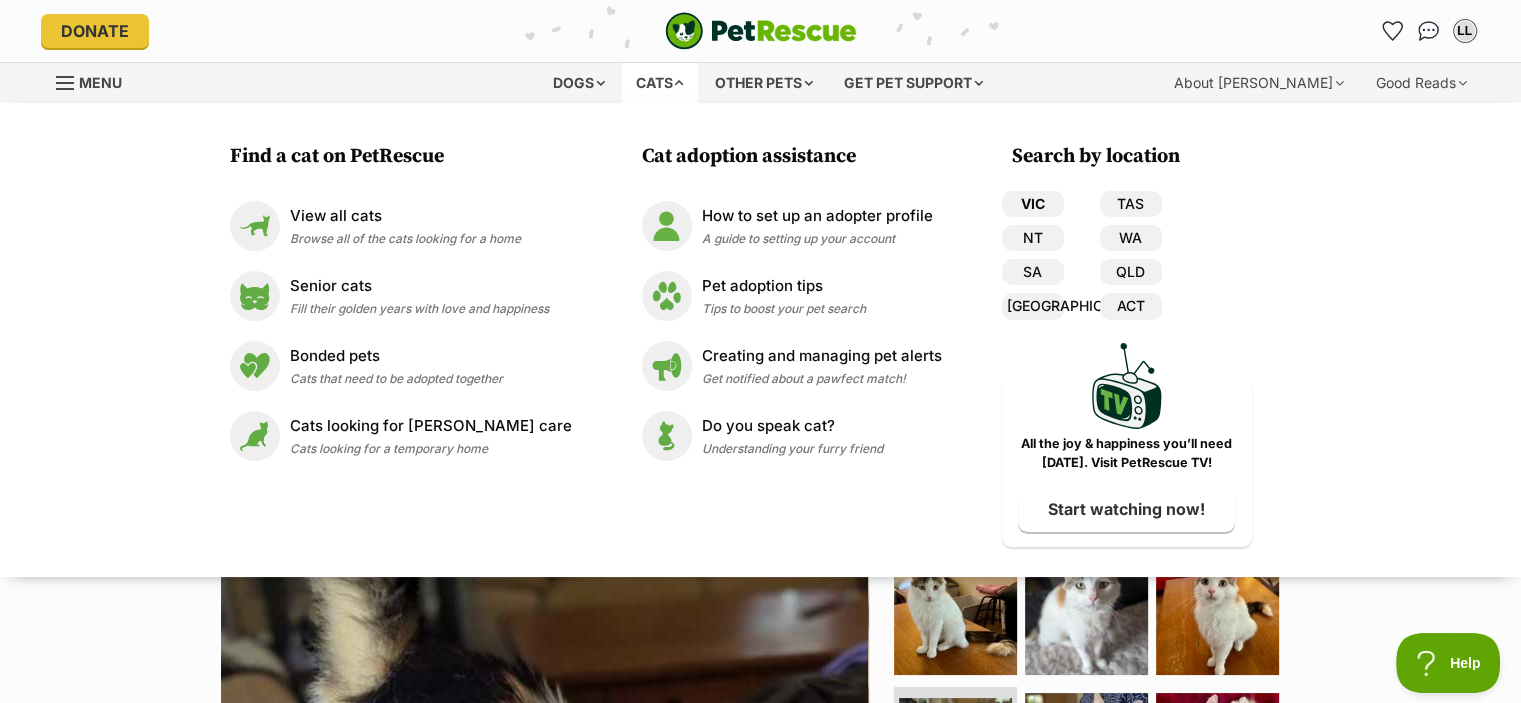 click on "VIC" at bounding box center (1033, 204) 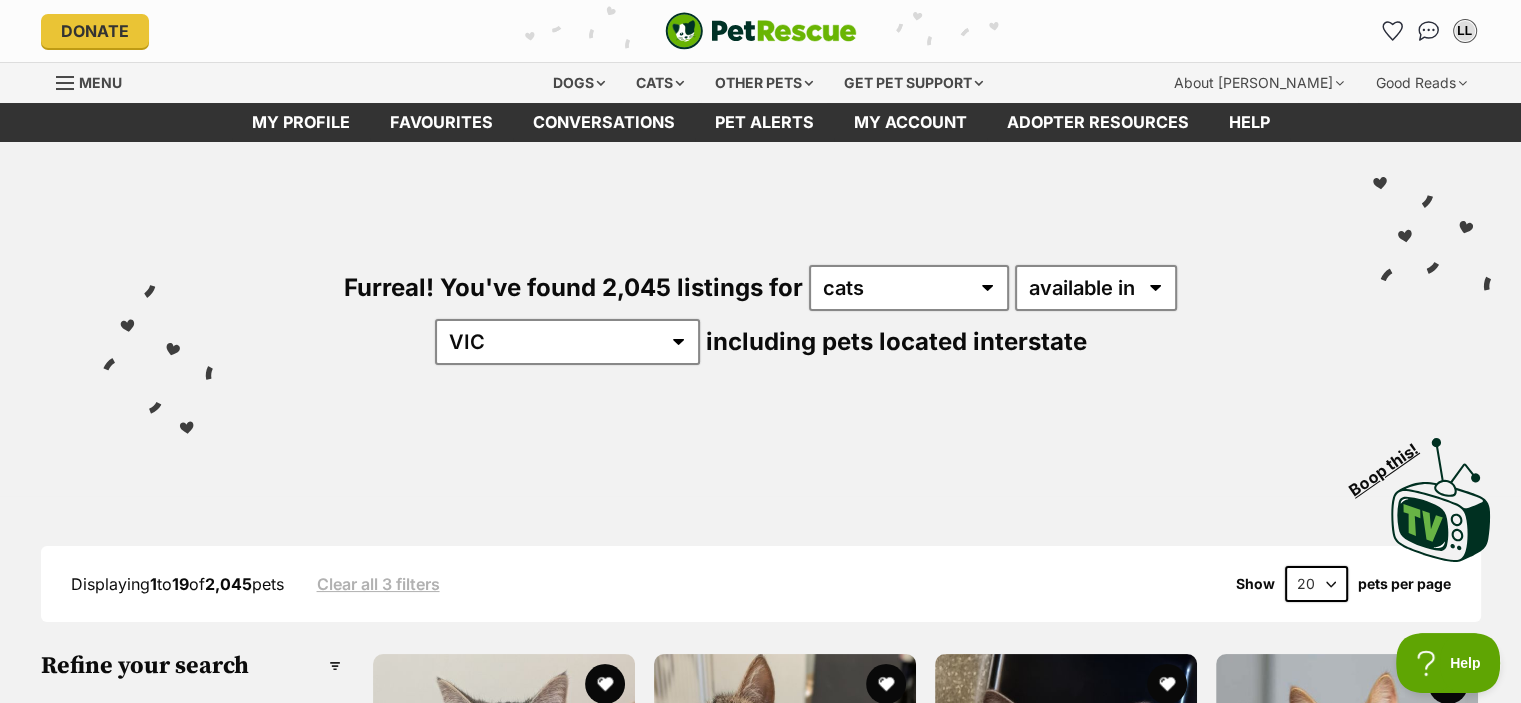 scroll, scrollTop: 0, scrollLeft: 0, axis: both 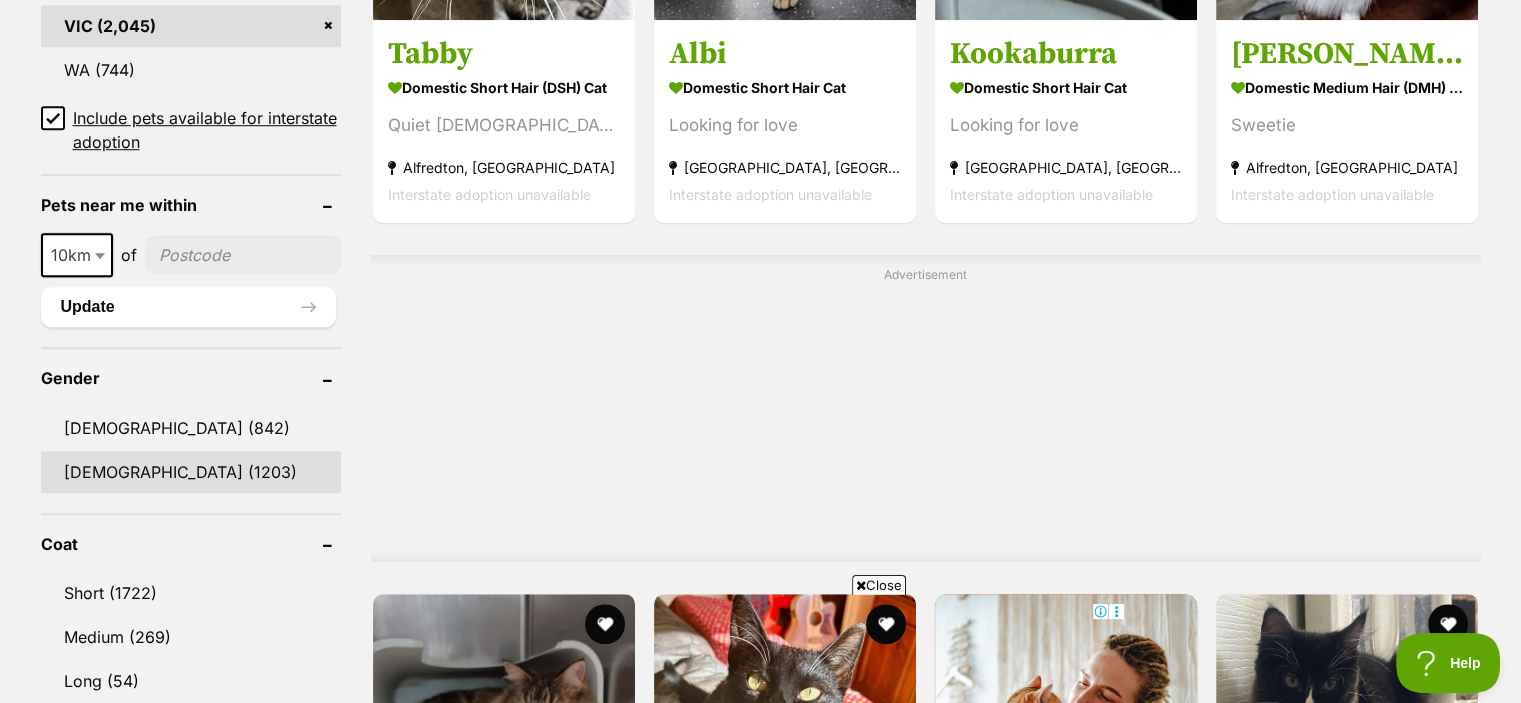 click on "[DEMOGRAPHIC_DATA] (1203)" at bounding box center (191, 472) 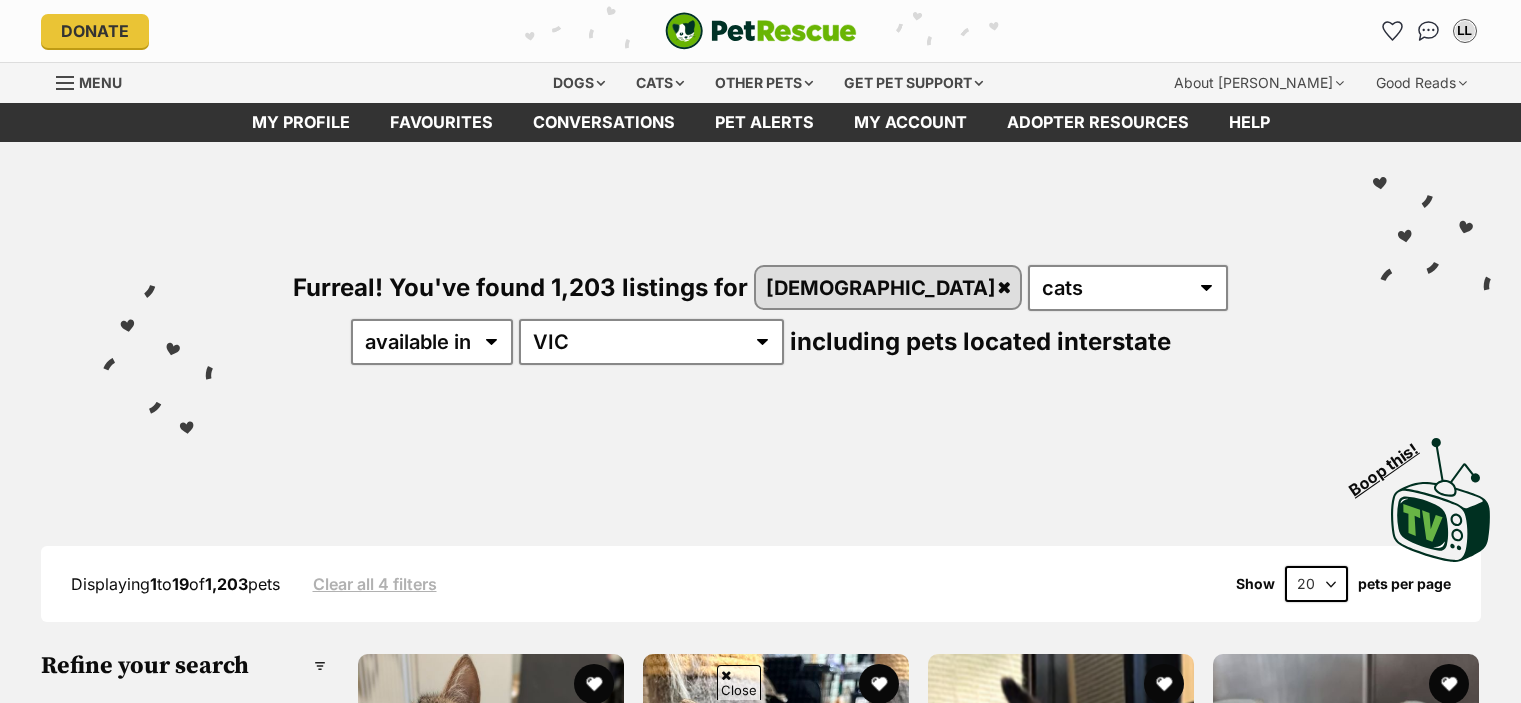 scroll, scrollTop: 404, scrollLeft: 0, axis: vertical 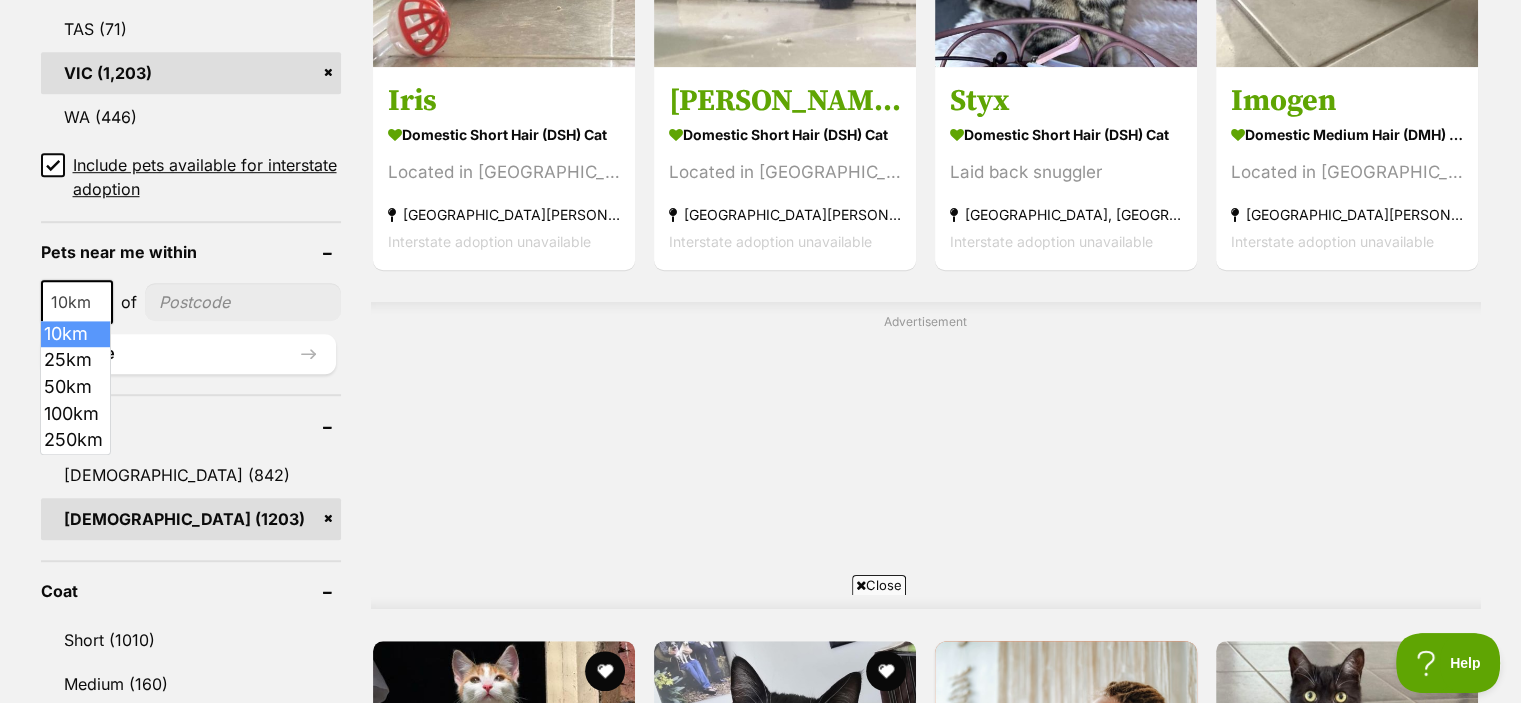 click on "10km" at bounding box center [77, 302] 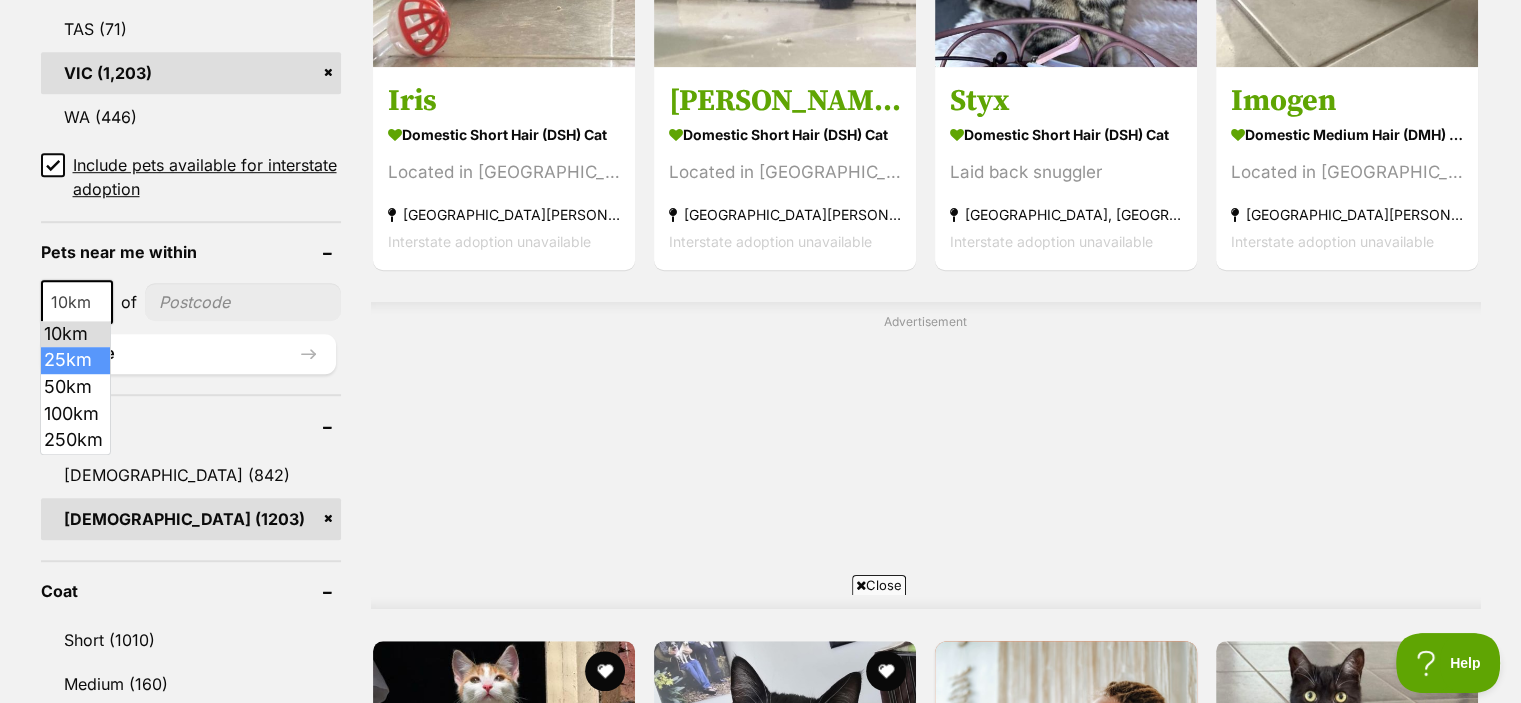 select on "25" 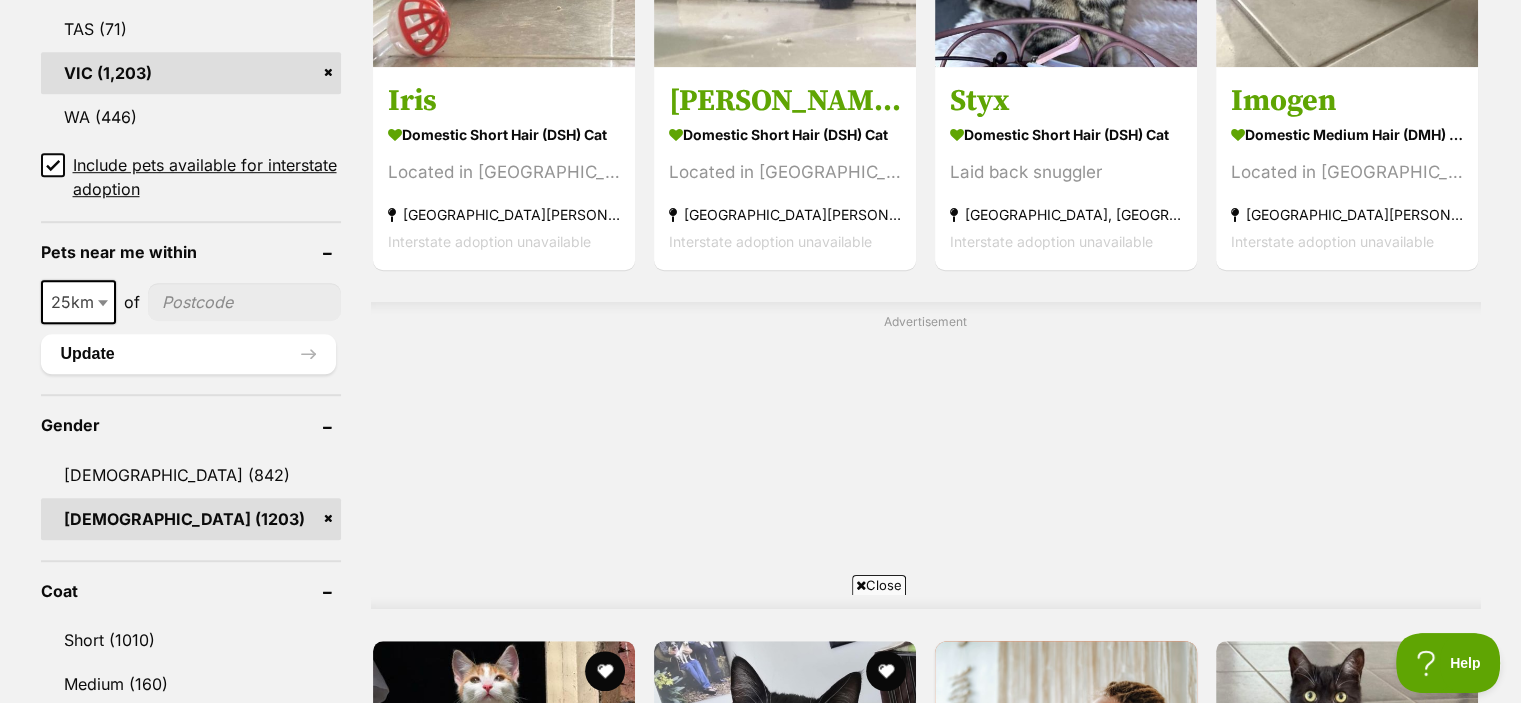 click at bounding box center [244, 302] 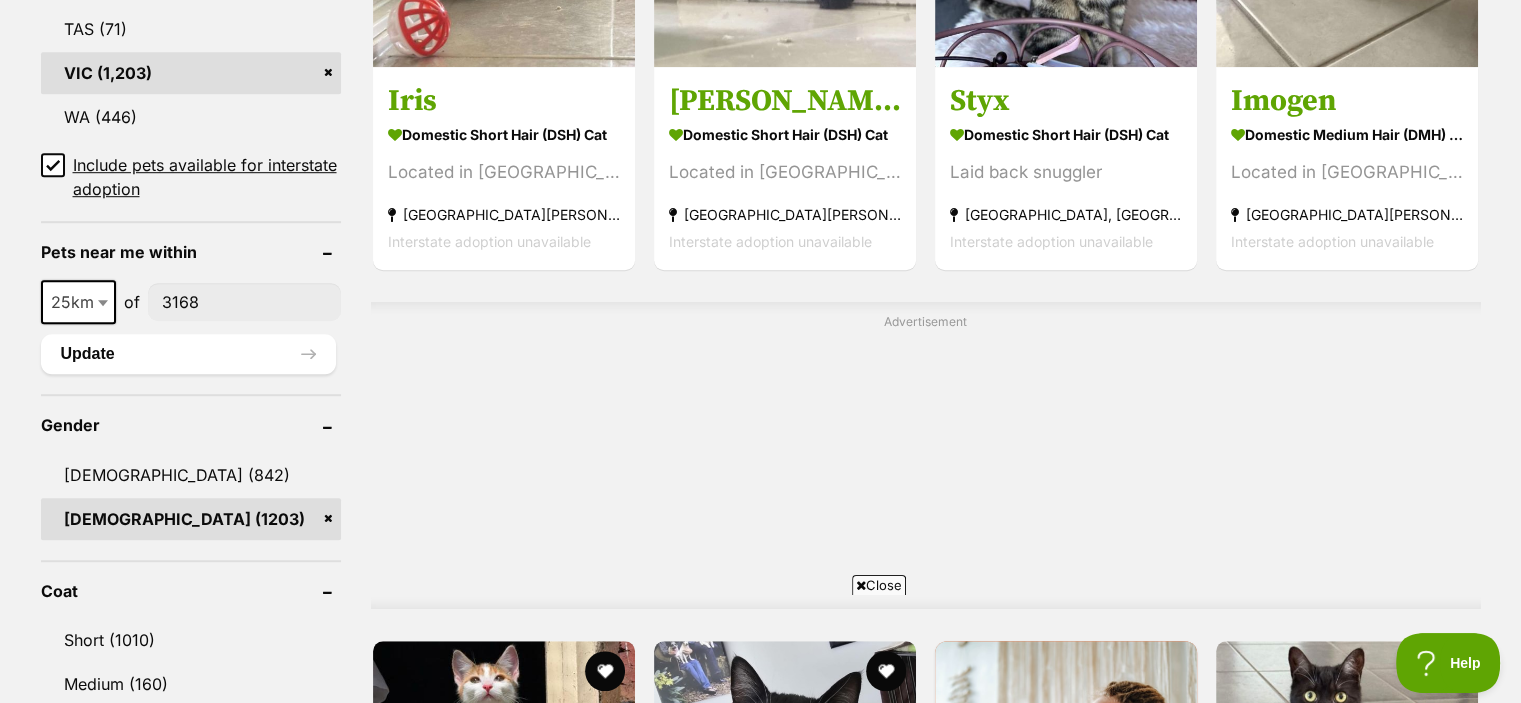 type on "3168" 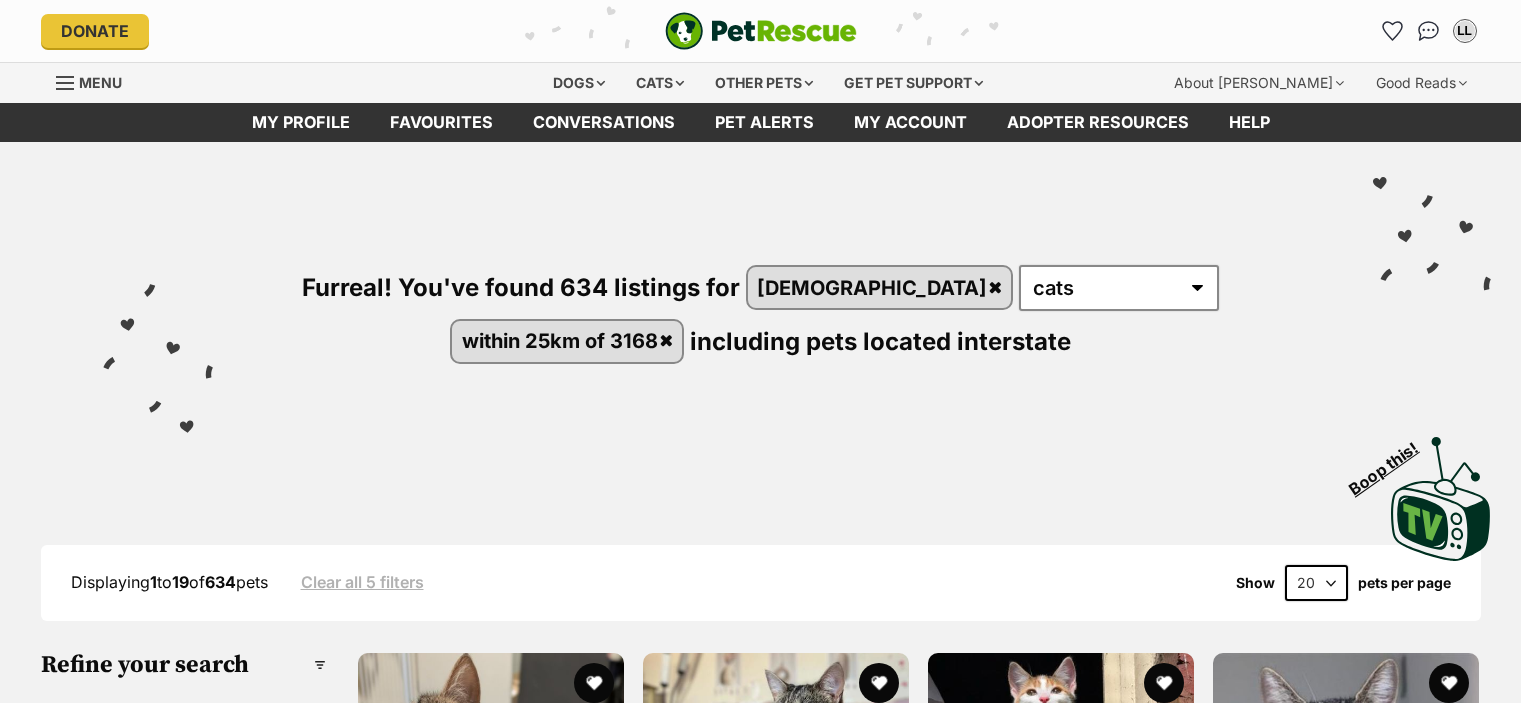 scroll, scrollTop: 0, scrollLeft: 0, axis: both 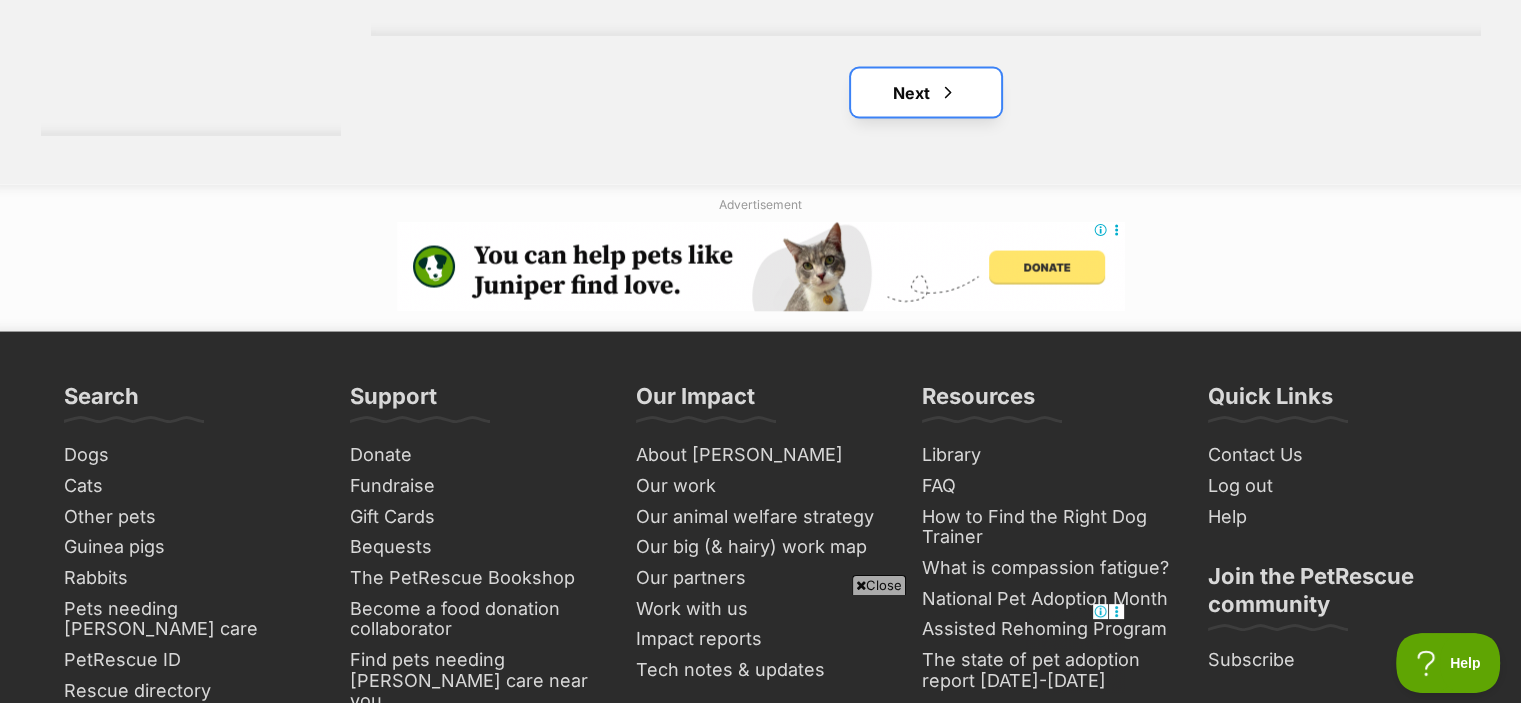 click on "Next" at bounding box center (926, 93) 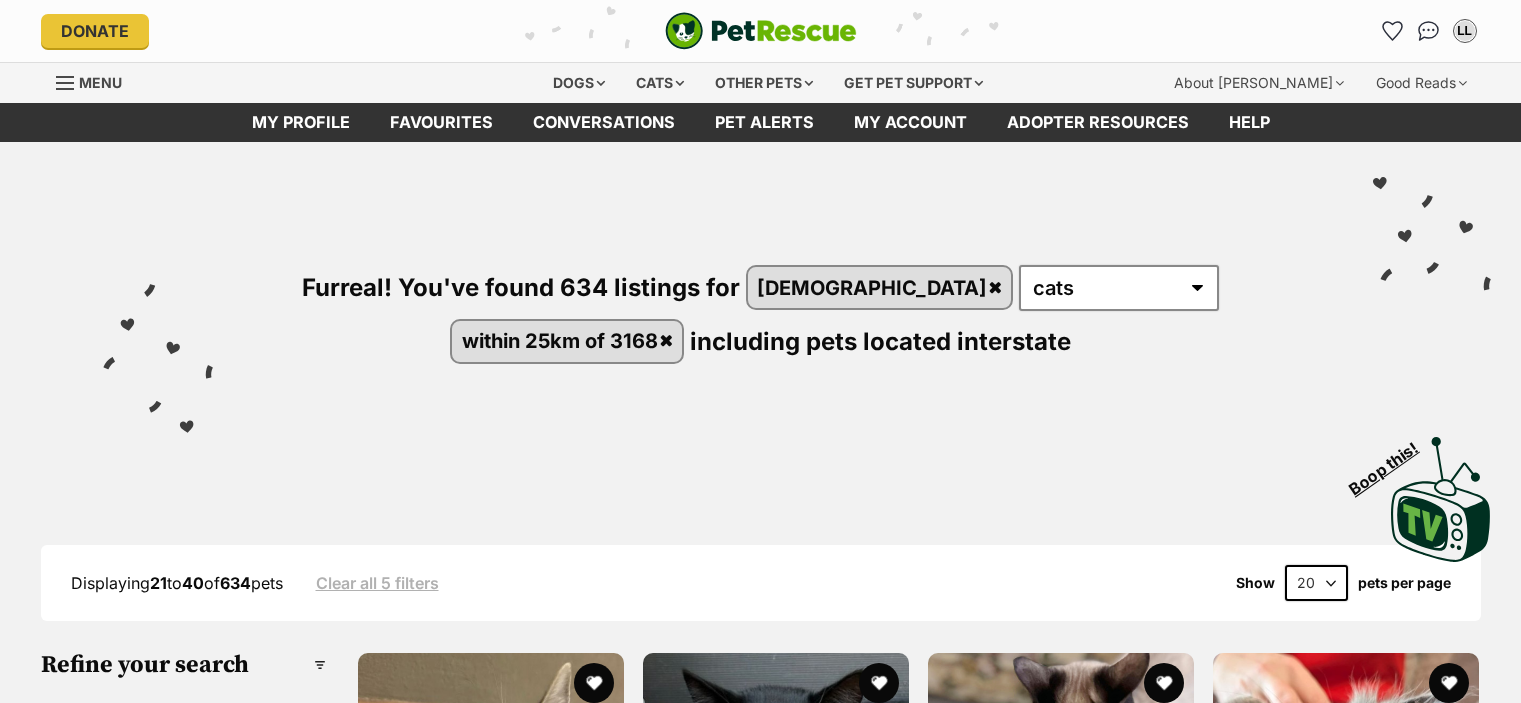 scroll, scrollTop: 0, scrollLeft: 0, axis: both 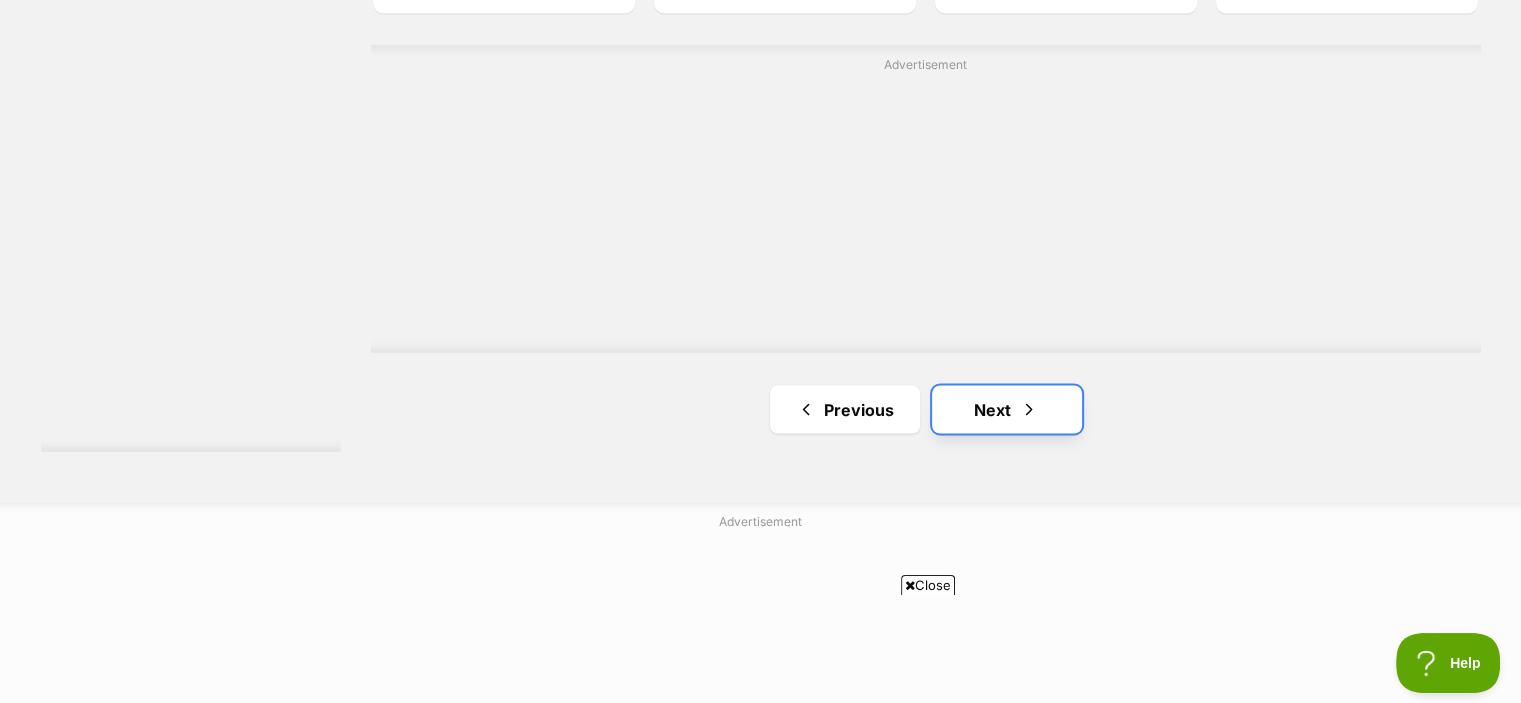 click on "Next" at bounding box center (1007, 409) 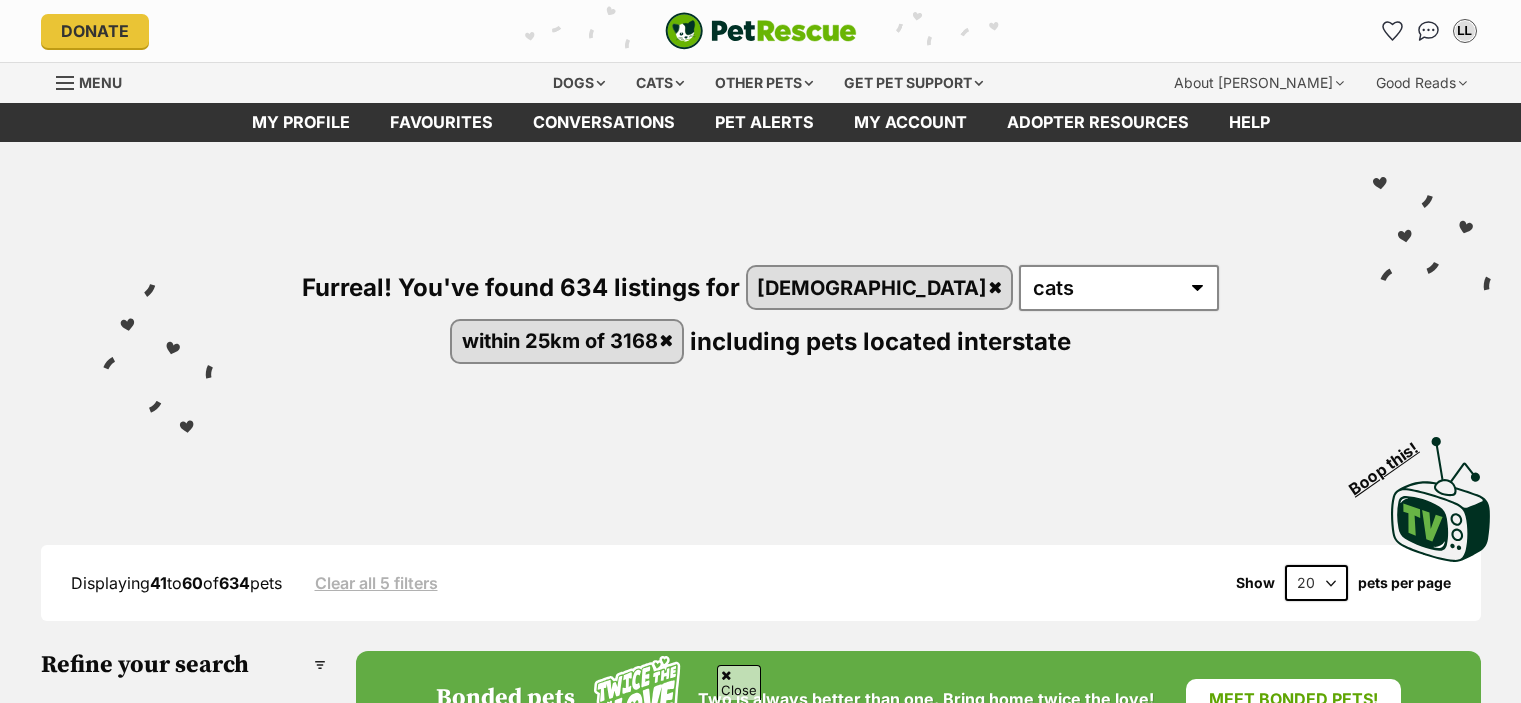 scroll, scrollTop: 528, scrollLeft: 0, axis: vertical 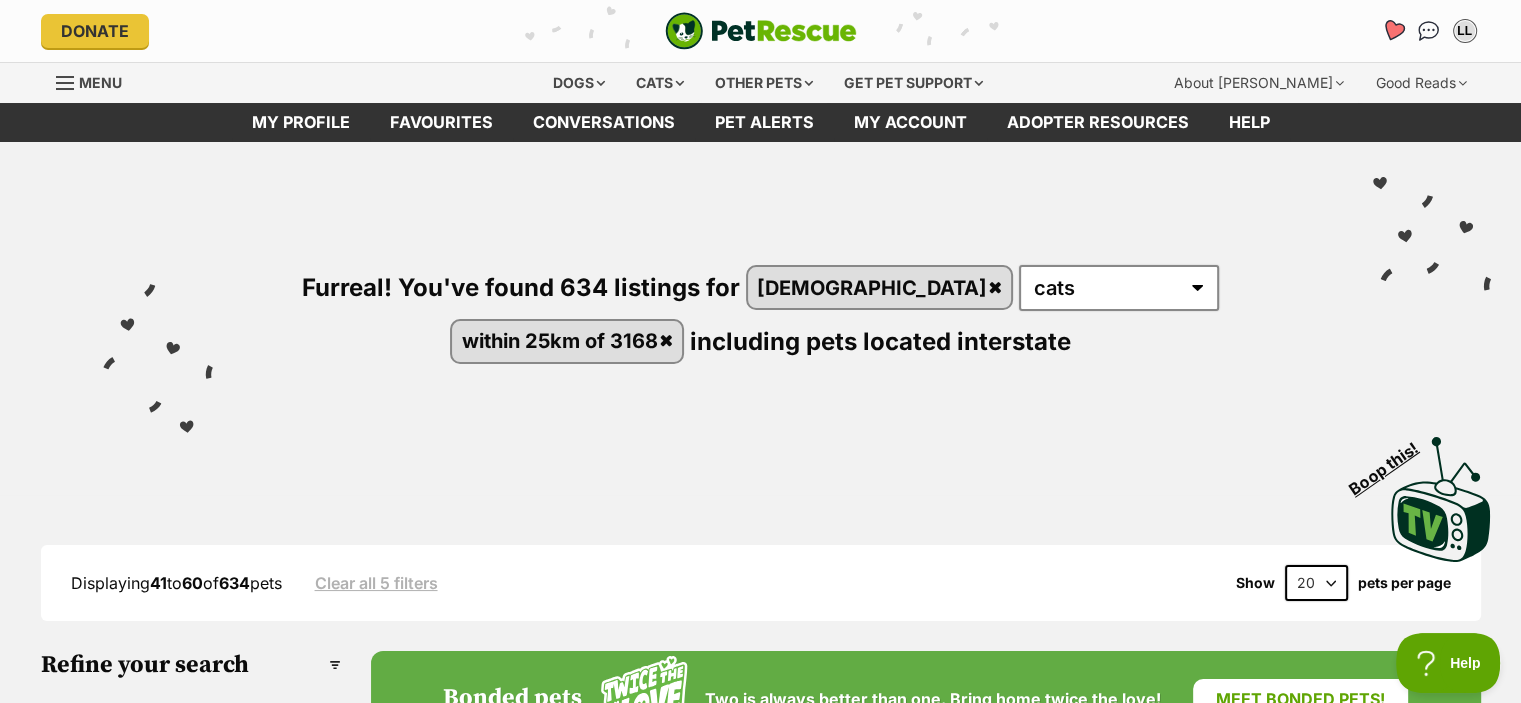 click 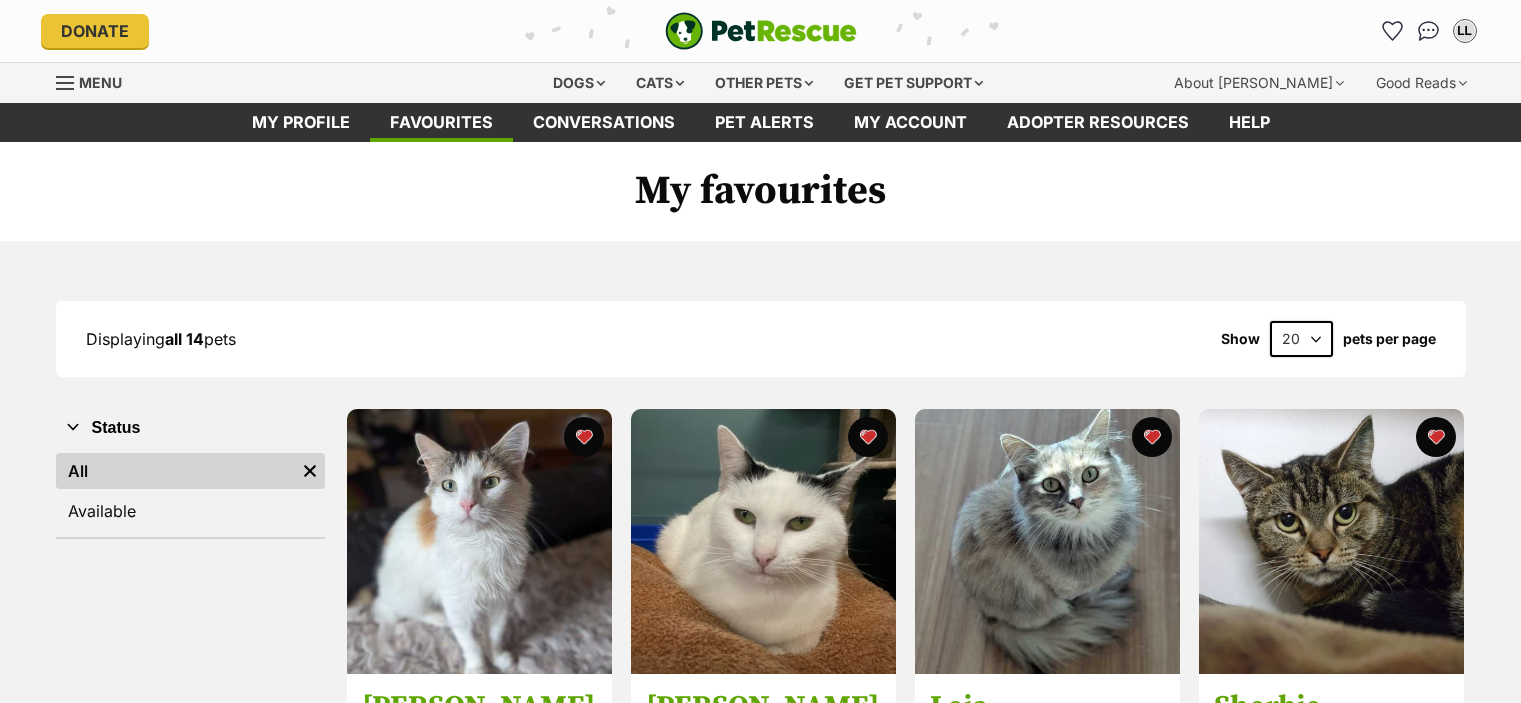 scroll, scrollTop: 0, scrollLeft: 0, axis: both 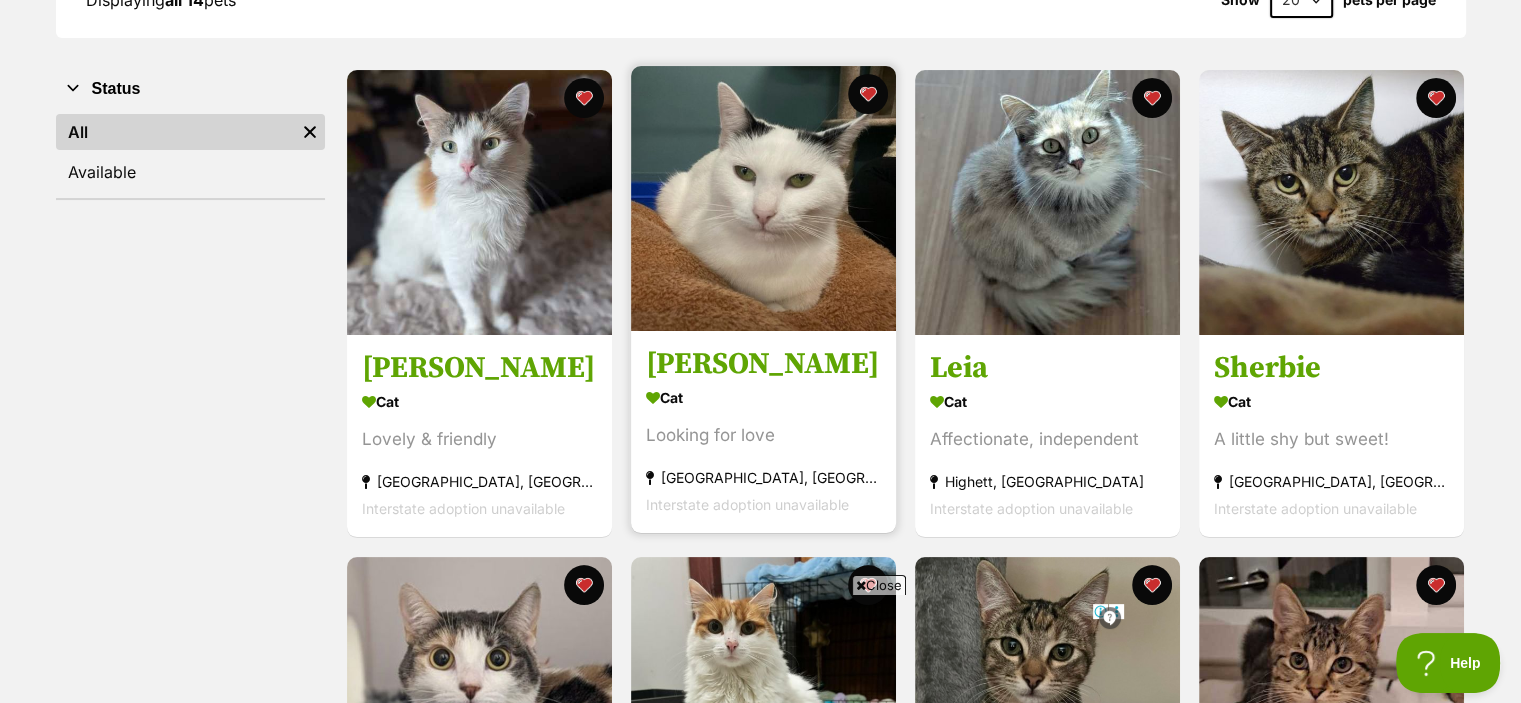 click at bounding box center (763, 198) 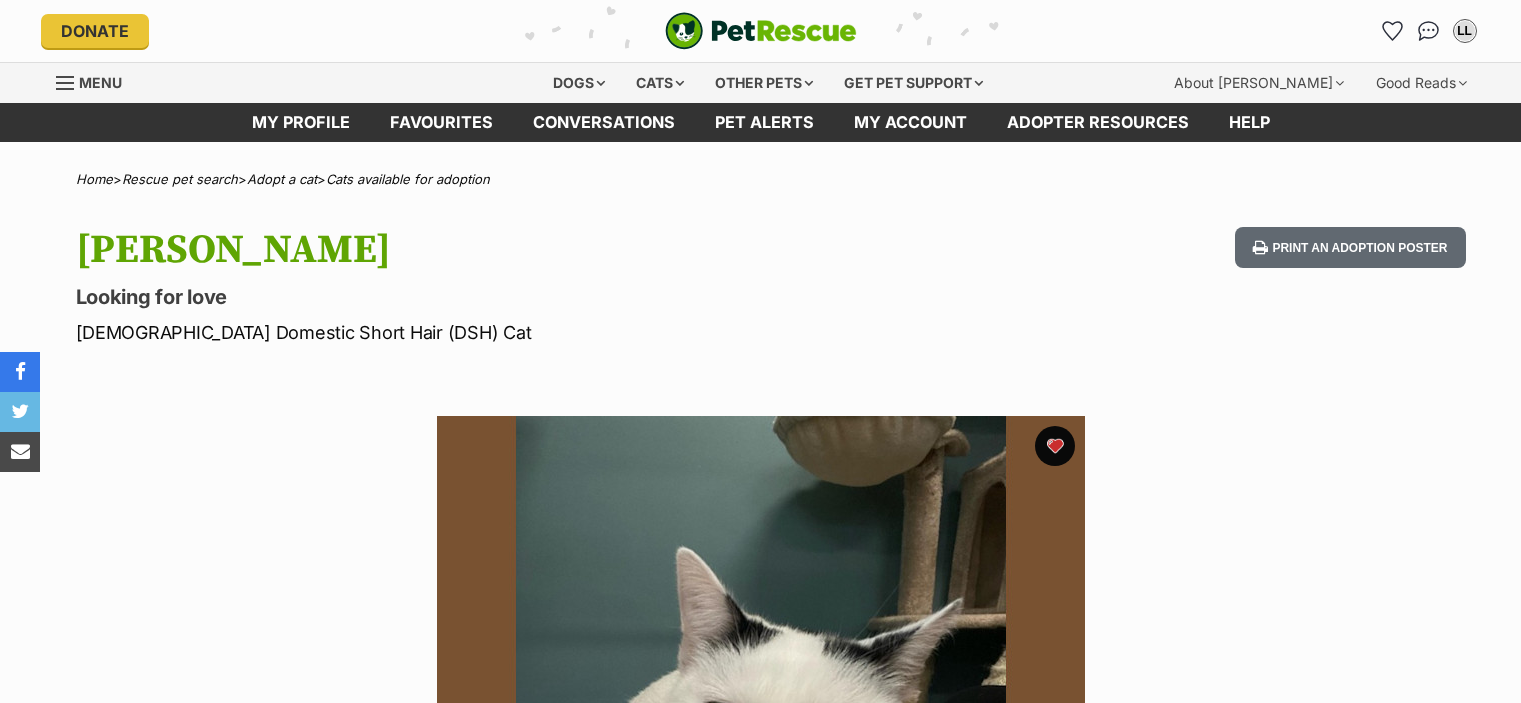 scroll, scrollTop: 0, scrollLeft: 0, axis: both 